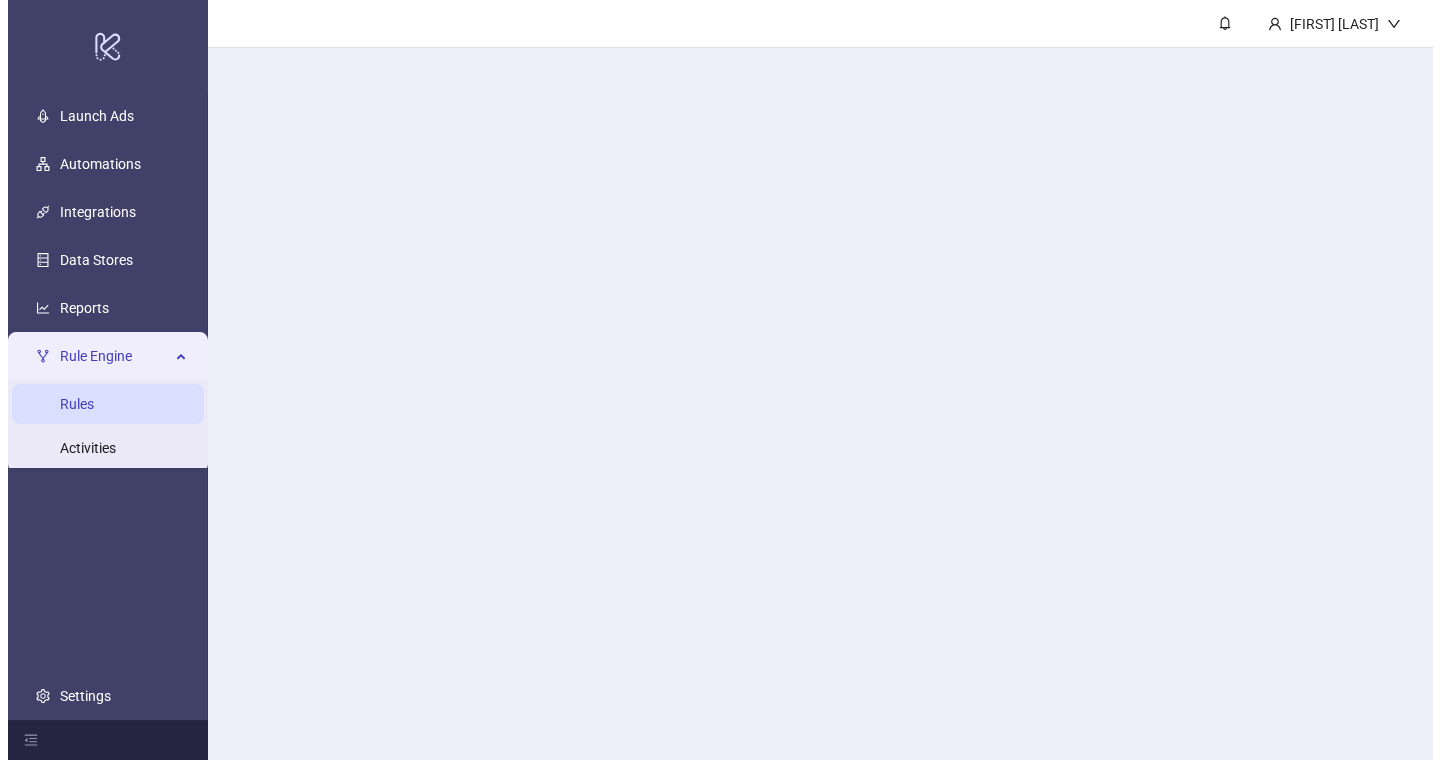 scroll, scrollTop: 0, scrollLeft: 0, axis: both 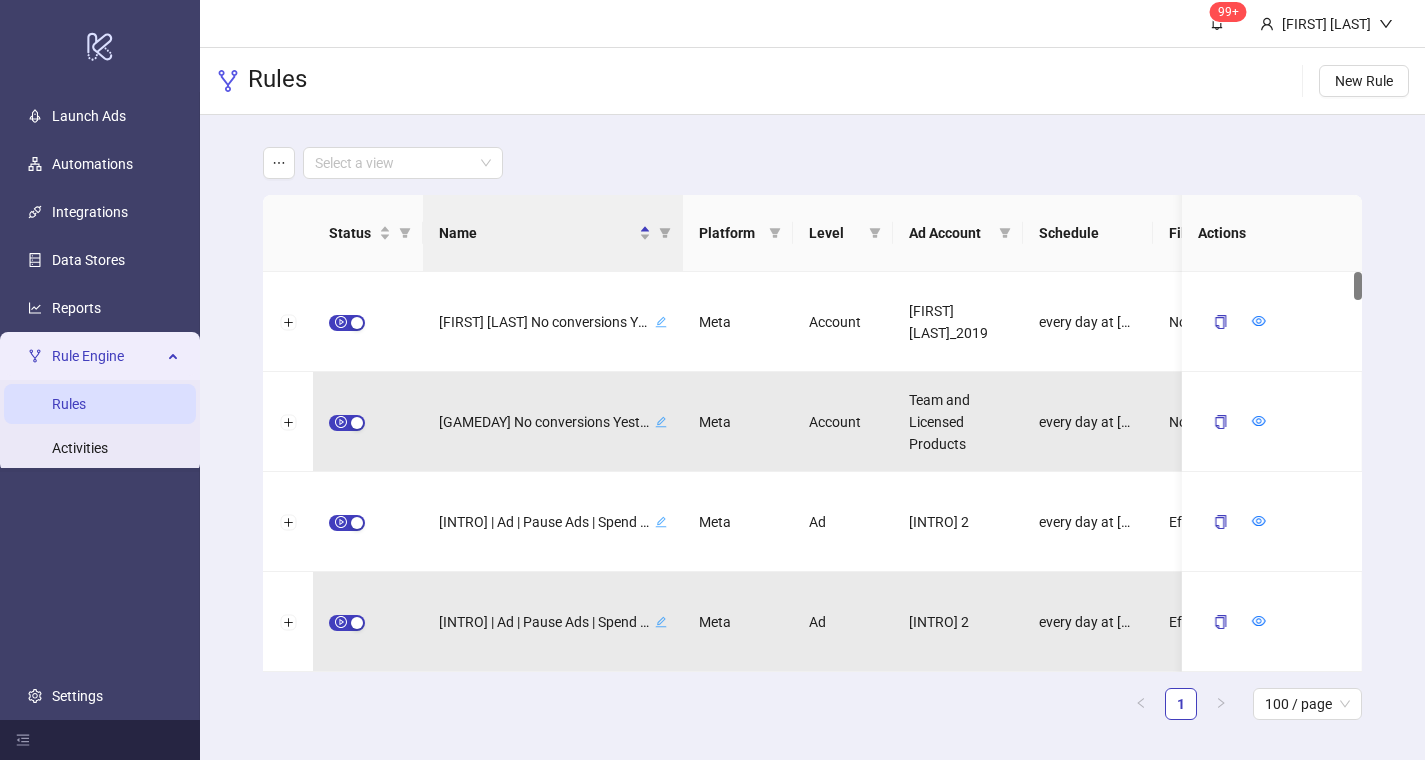 click at bounding box center (405, 233) 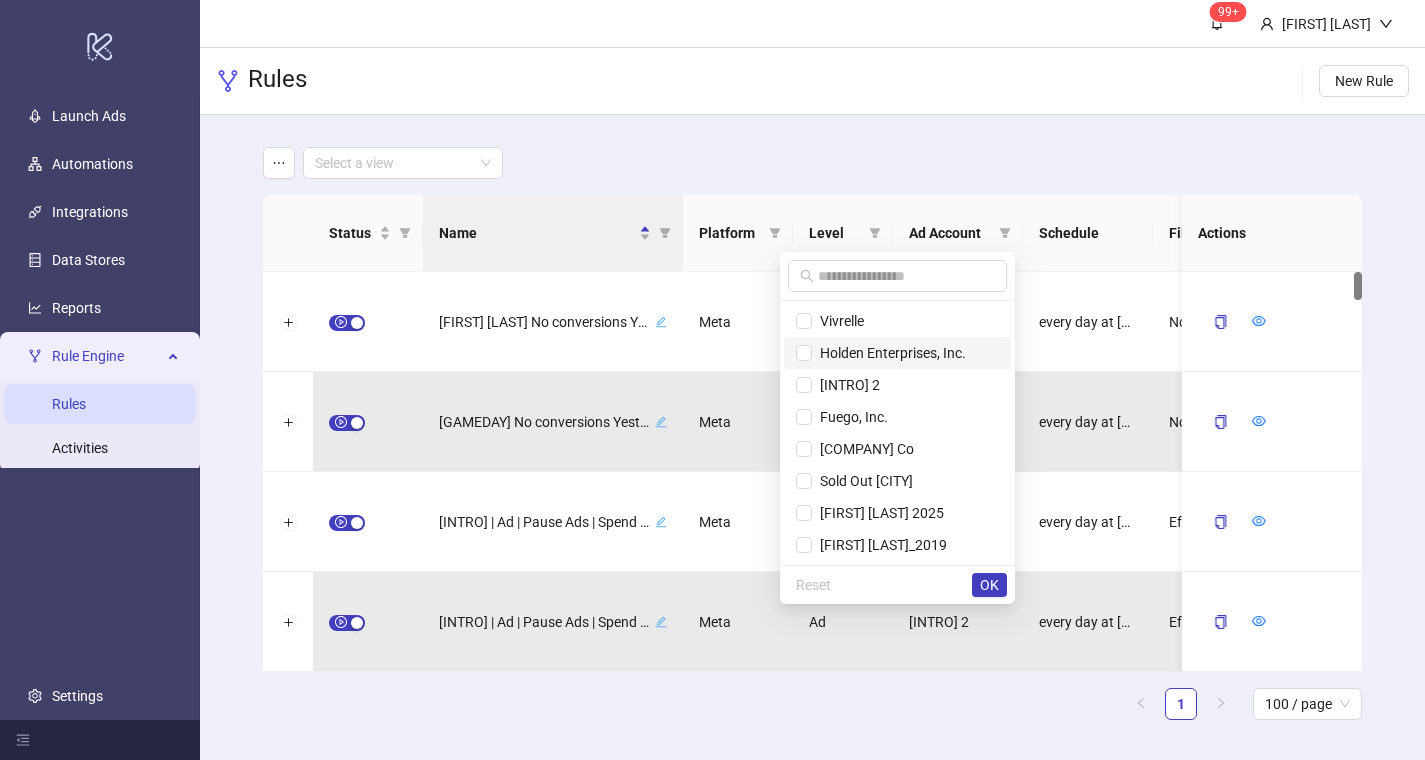 click on "[BRAND]" at bounding box center [889, 353] 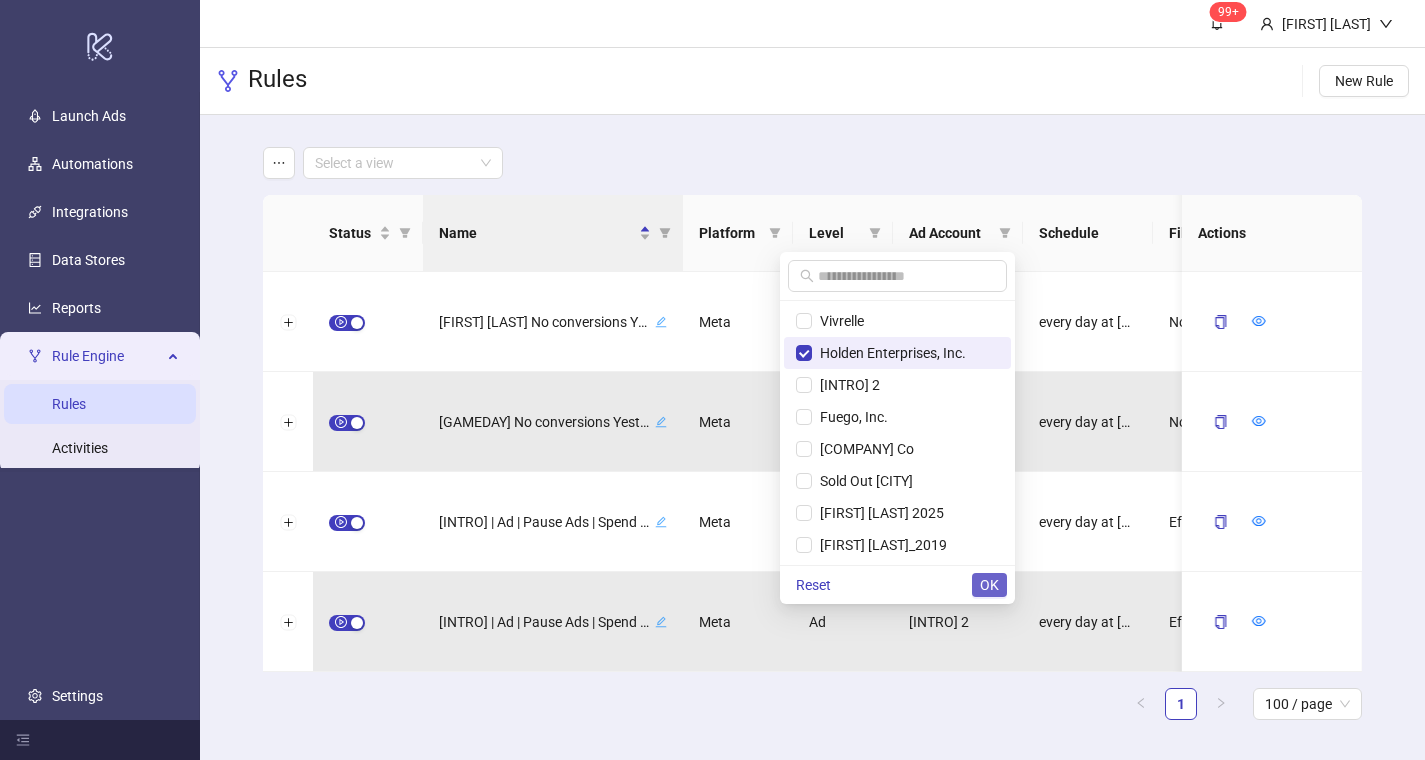 click on "OK" at bounding box center (989, 585) 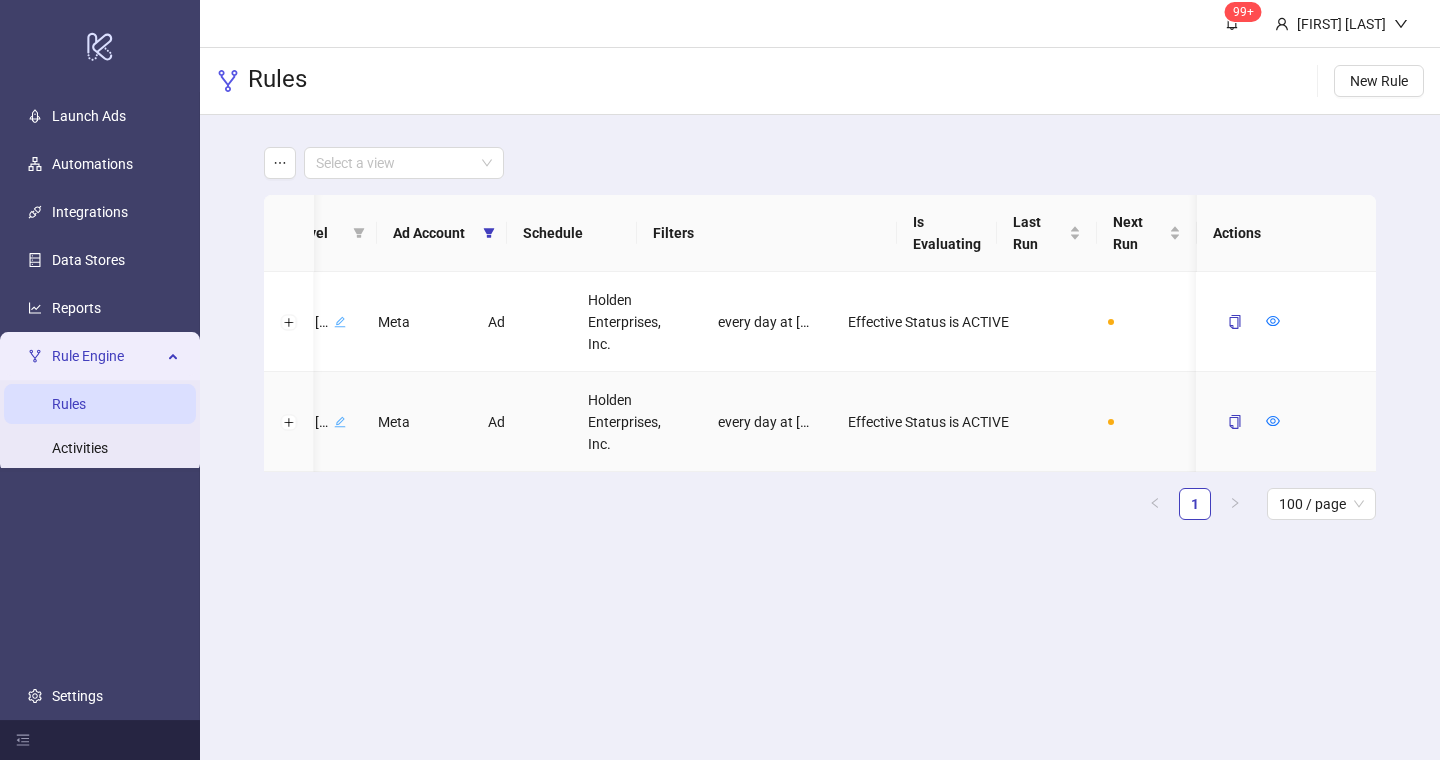 scroll, scrollTop: 0, scrollLeft: 0, axis: both 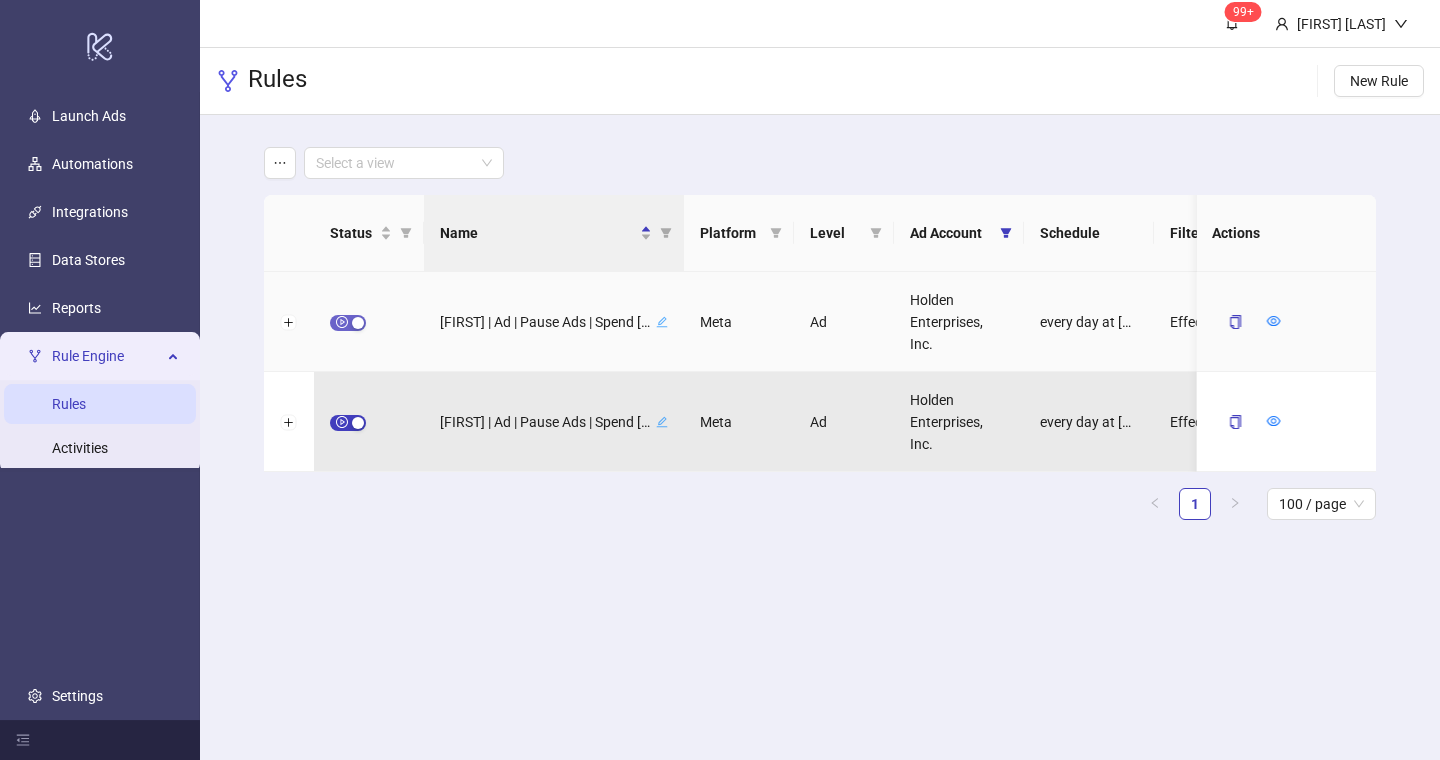 click at bounding box center [348, 323] 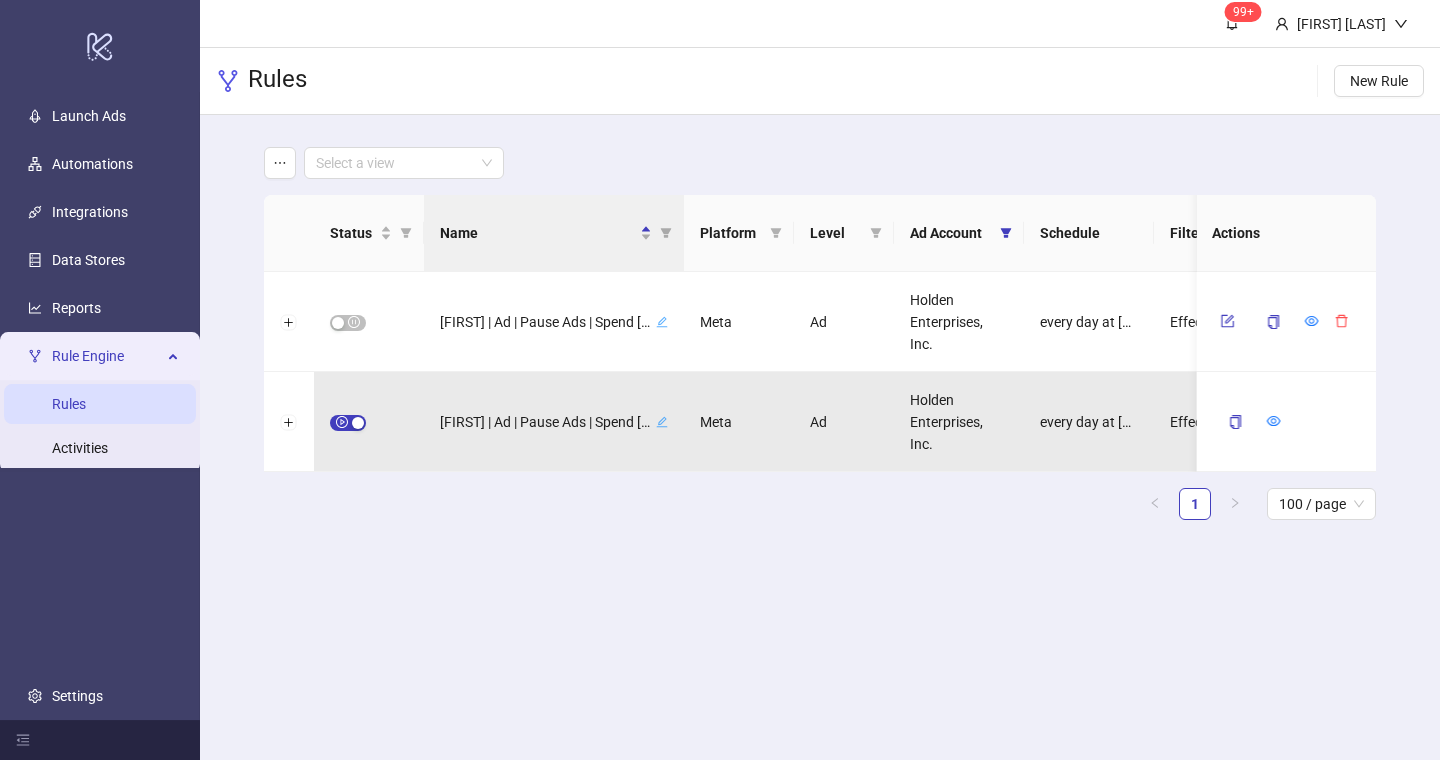 click at bounding box center (348, 423) 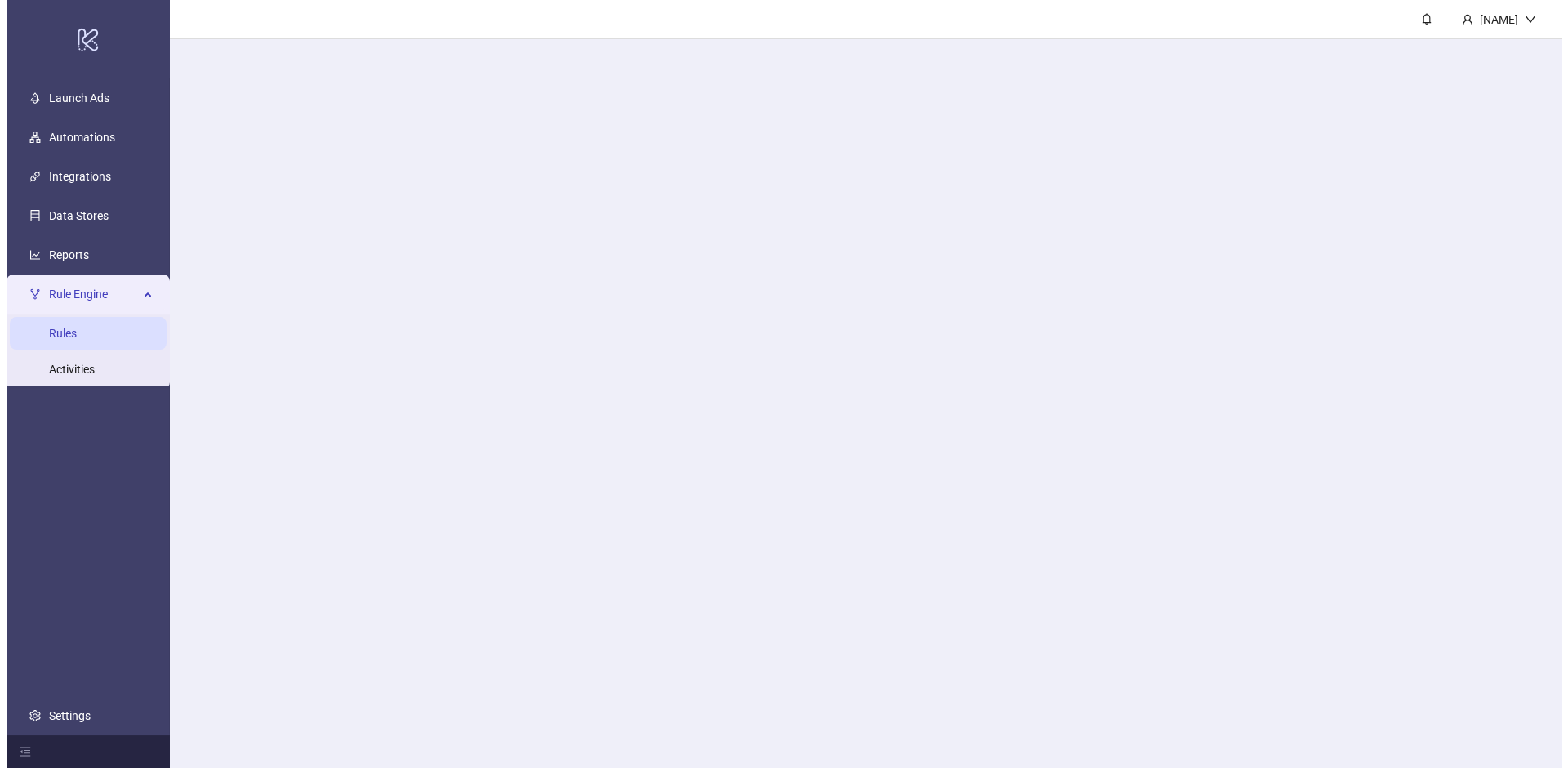 scroll, scrollTop: 0, scrollLeft: 0, axis: both 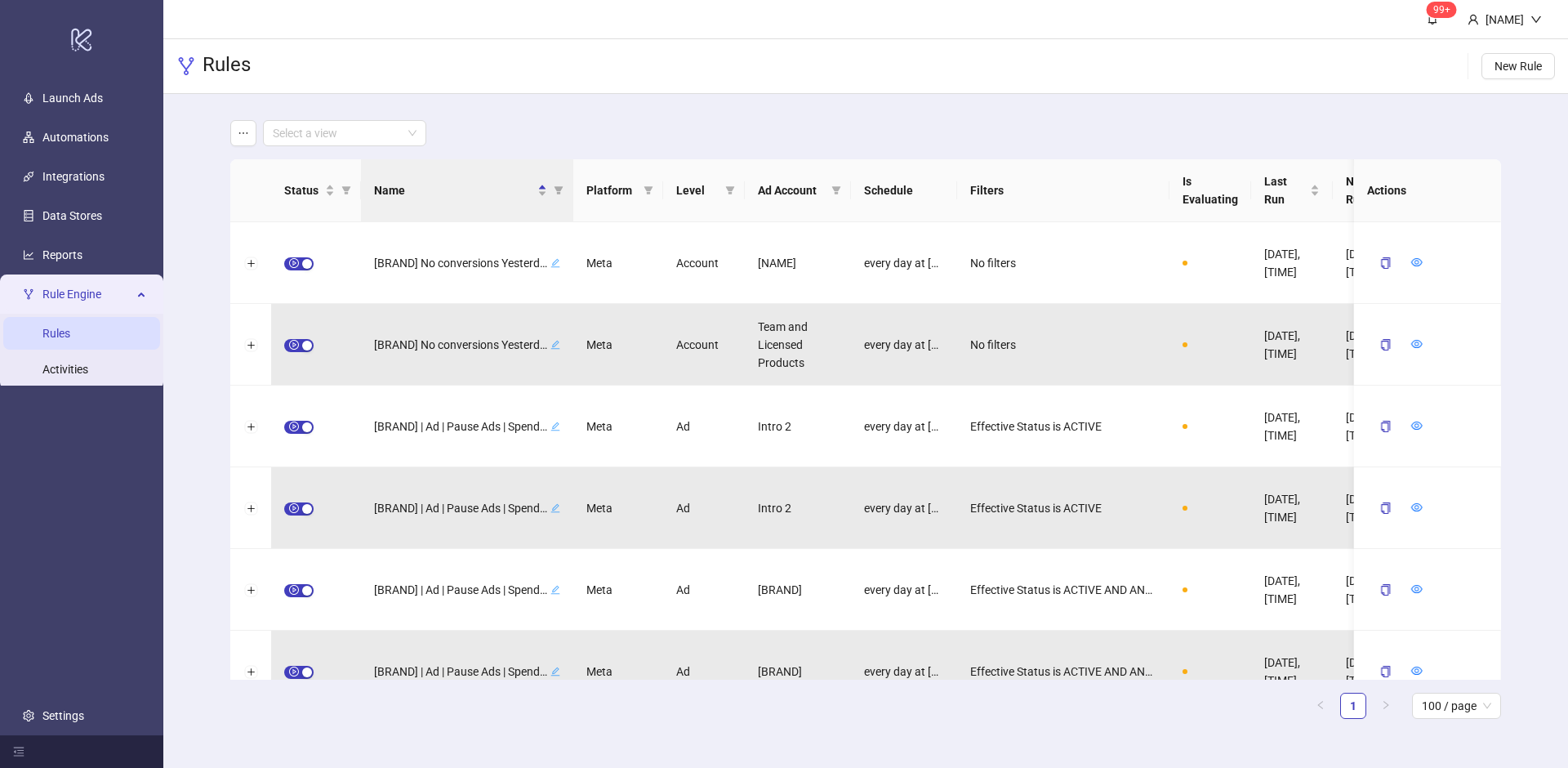click at bounding box center (346, 190) 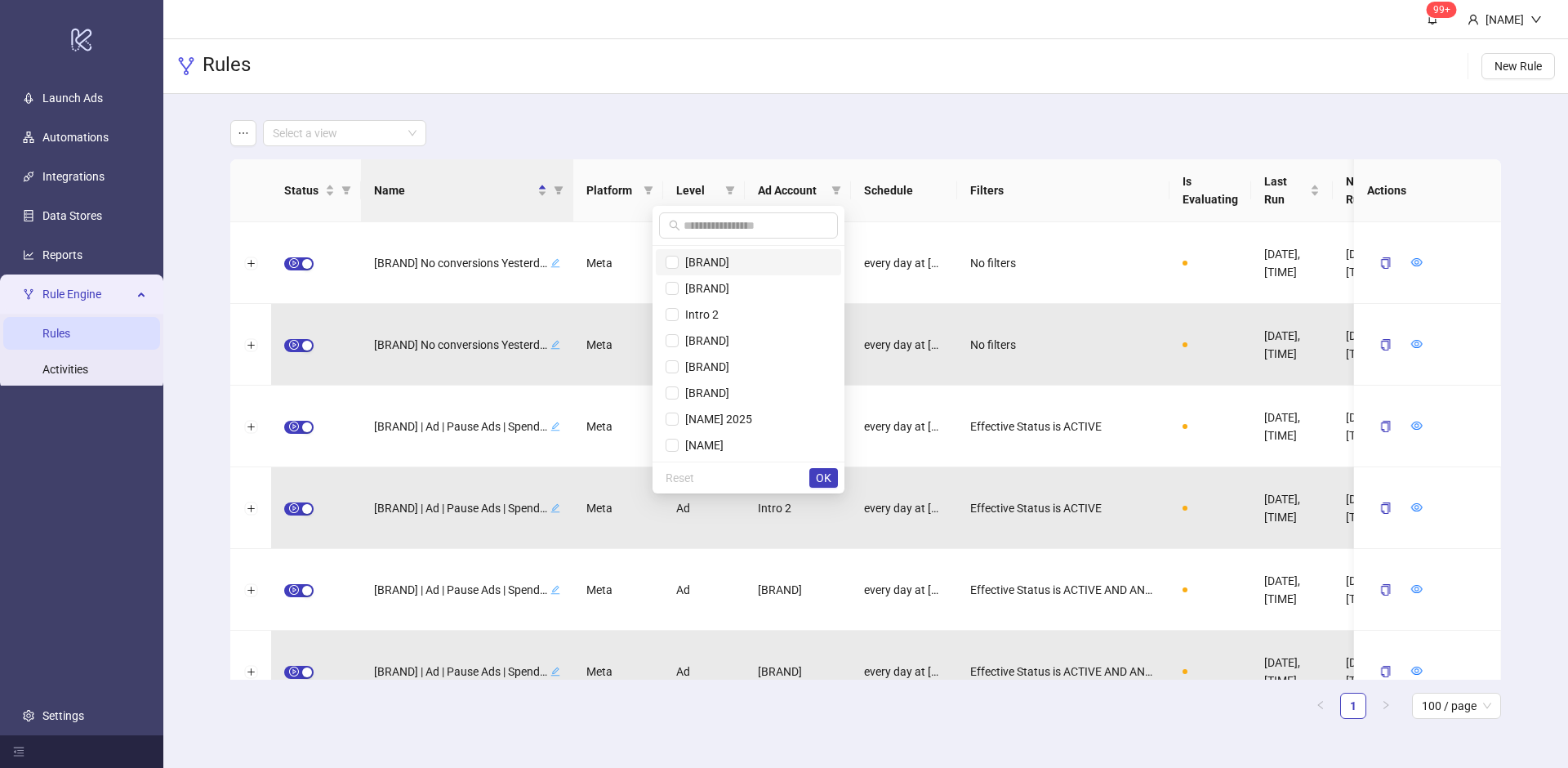 click on "[BRAND]" at bounding box center [748, 262] 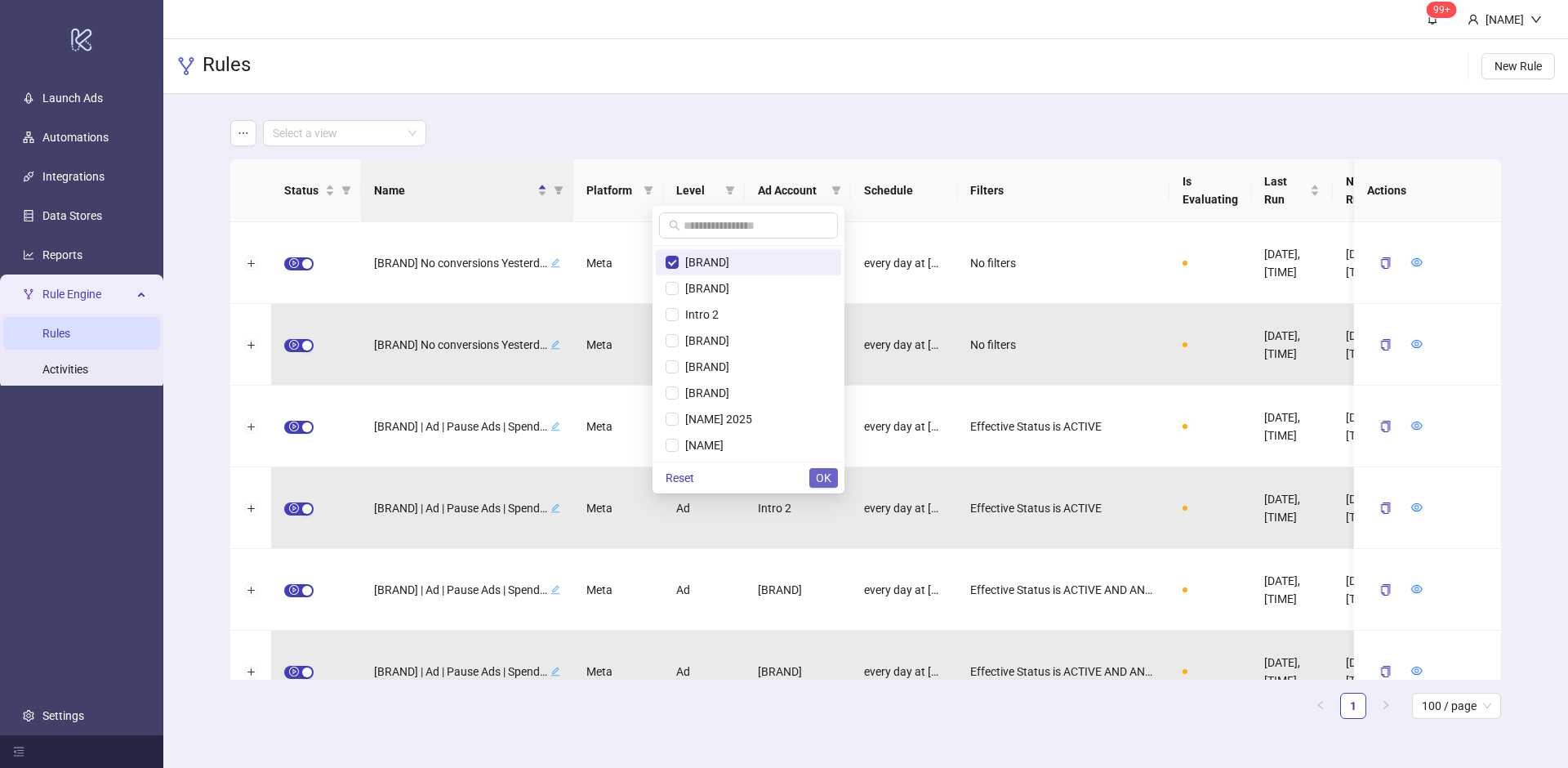 click on "OK" at bounding box center (823, 478) 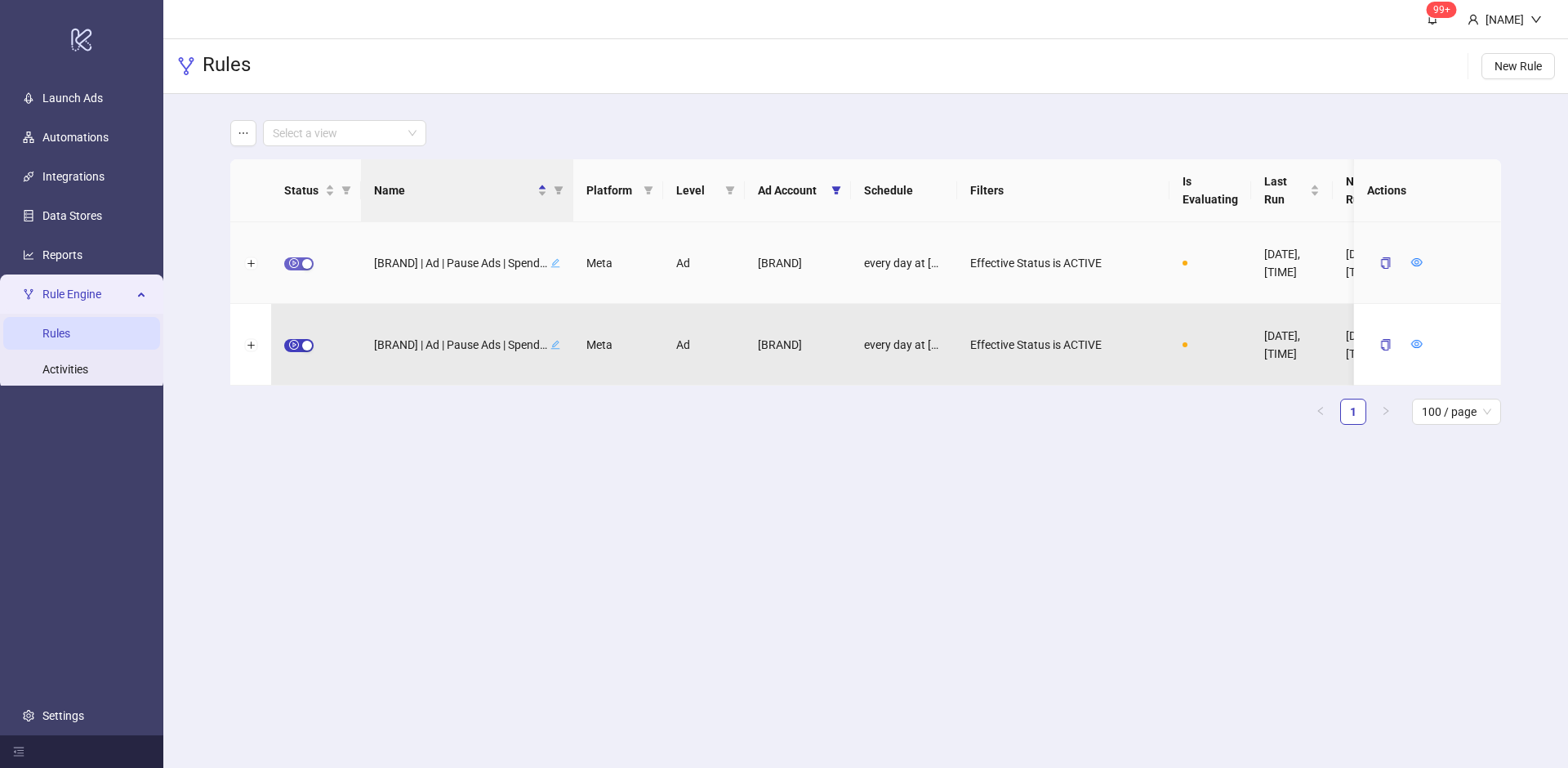 click at bounding box center (307, 264) 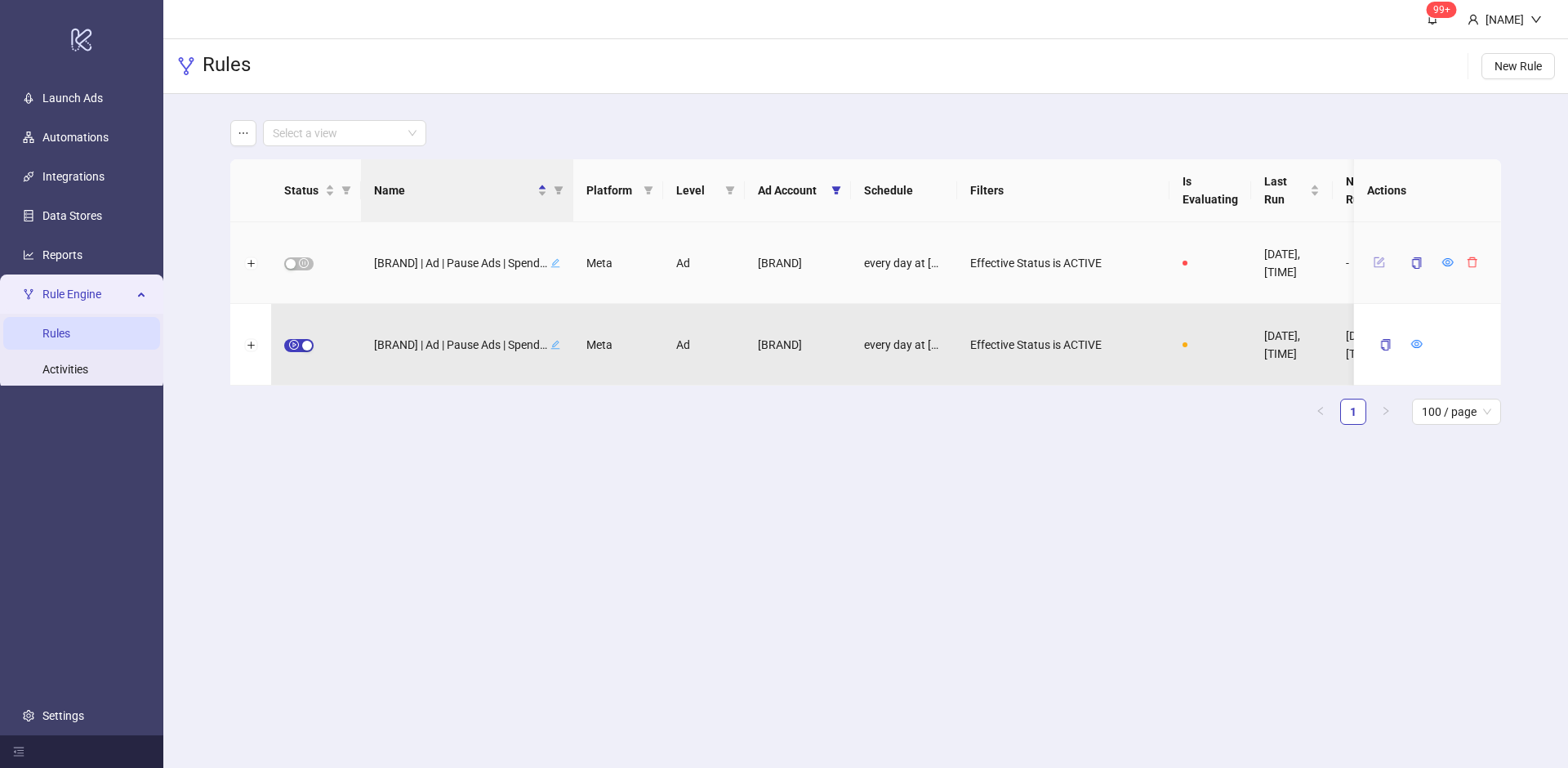 click at bounding box center [1379, 262] 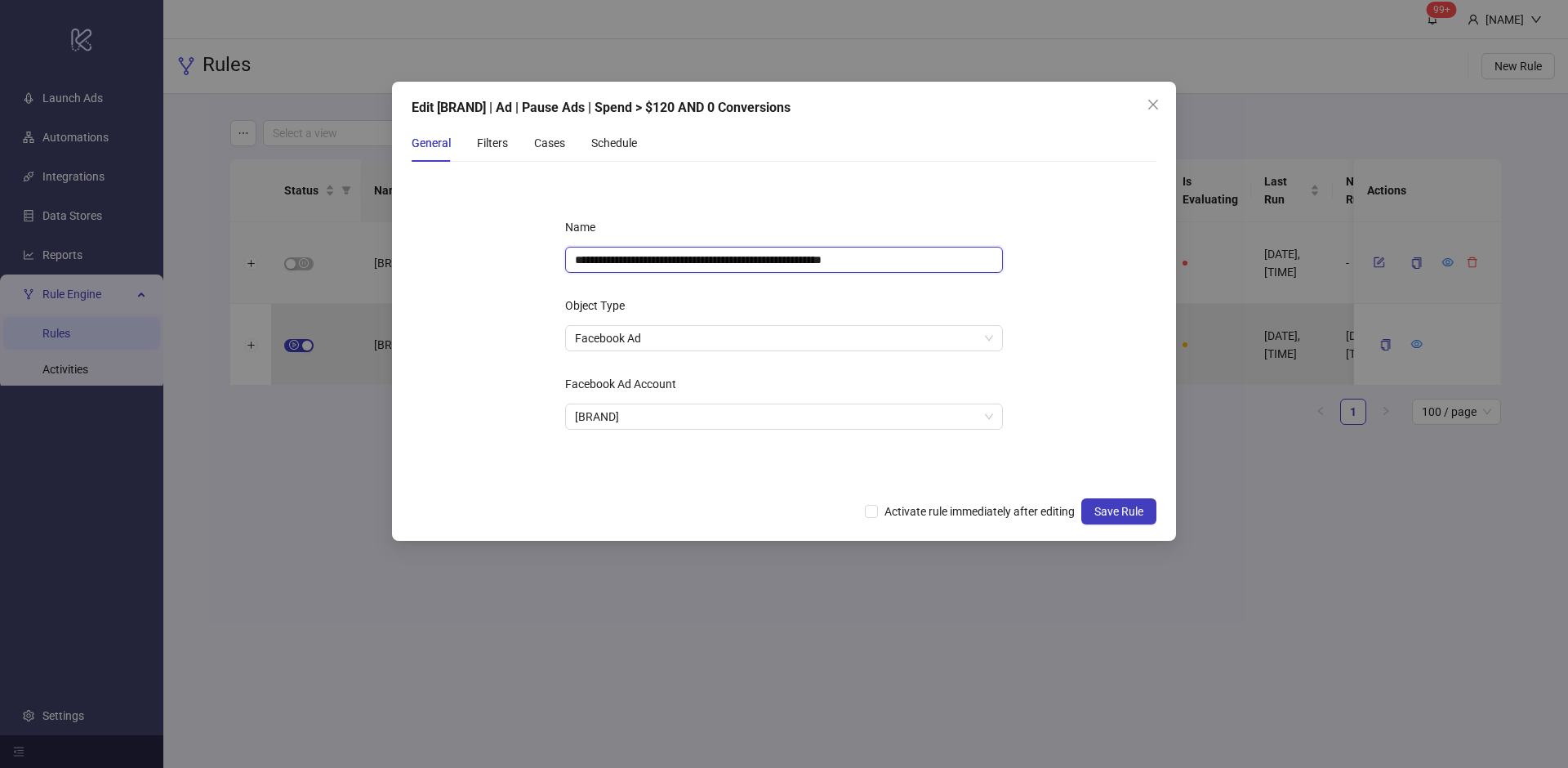 click on "**********" at bounding box center [784, 260] 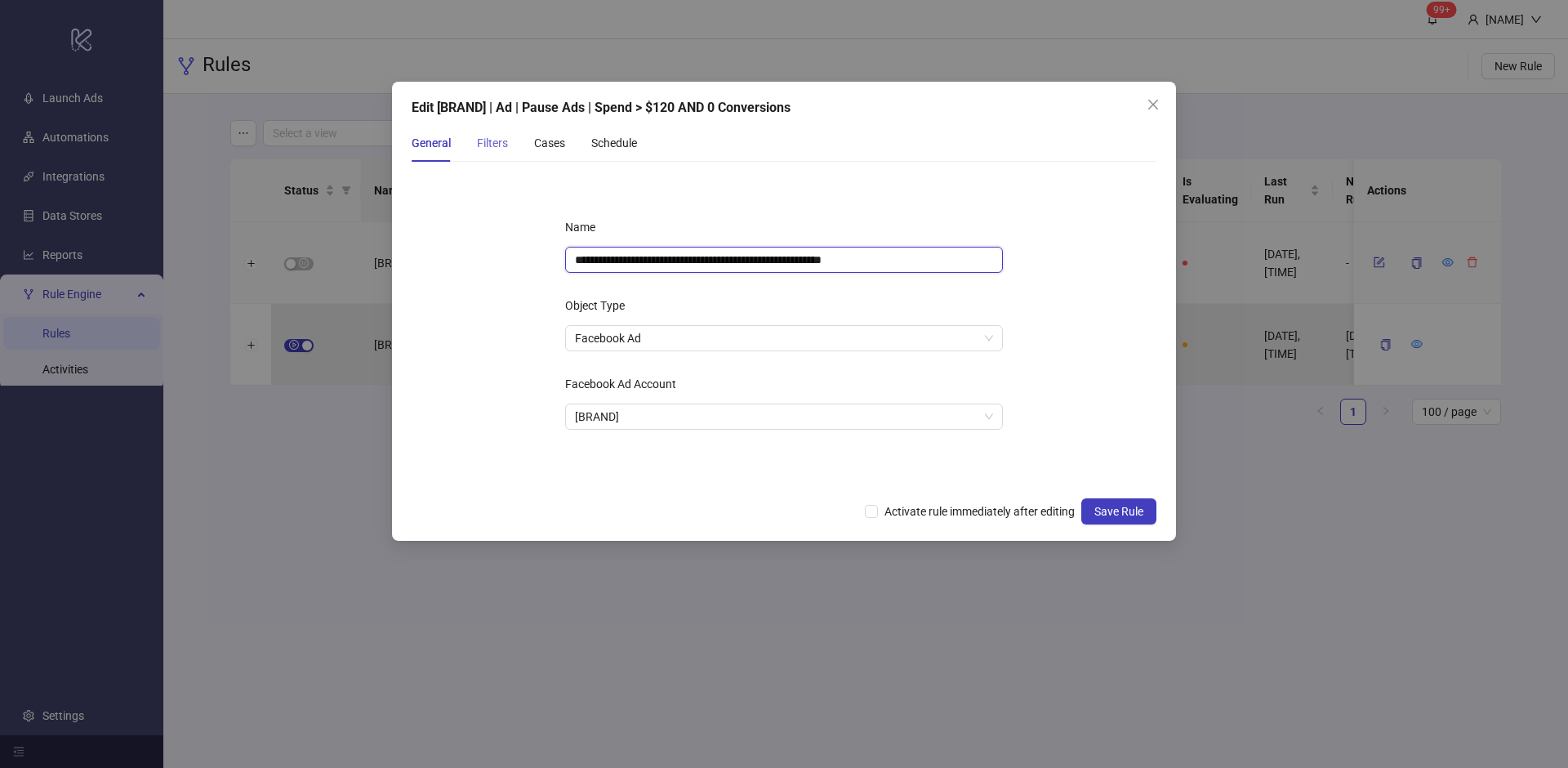 type on "**********" 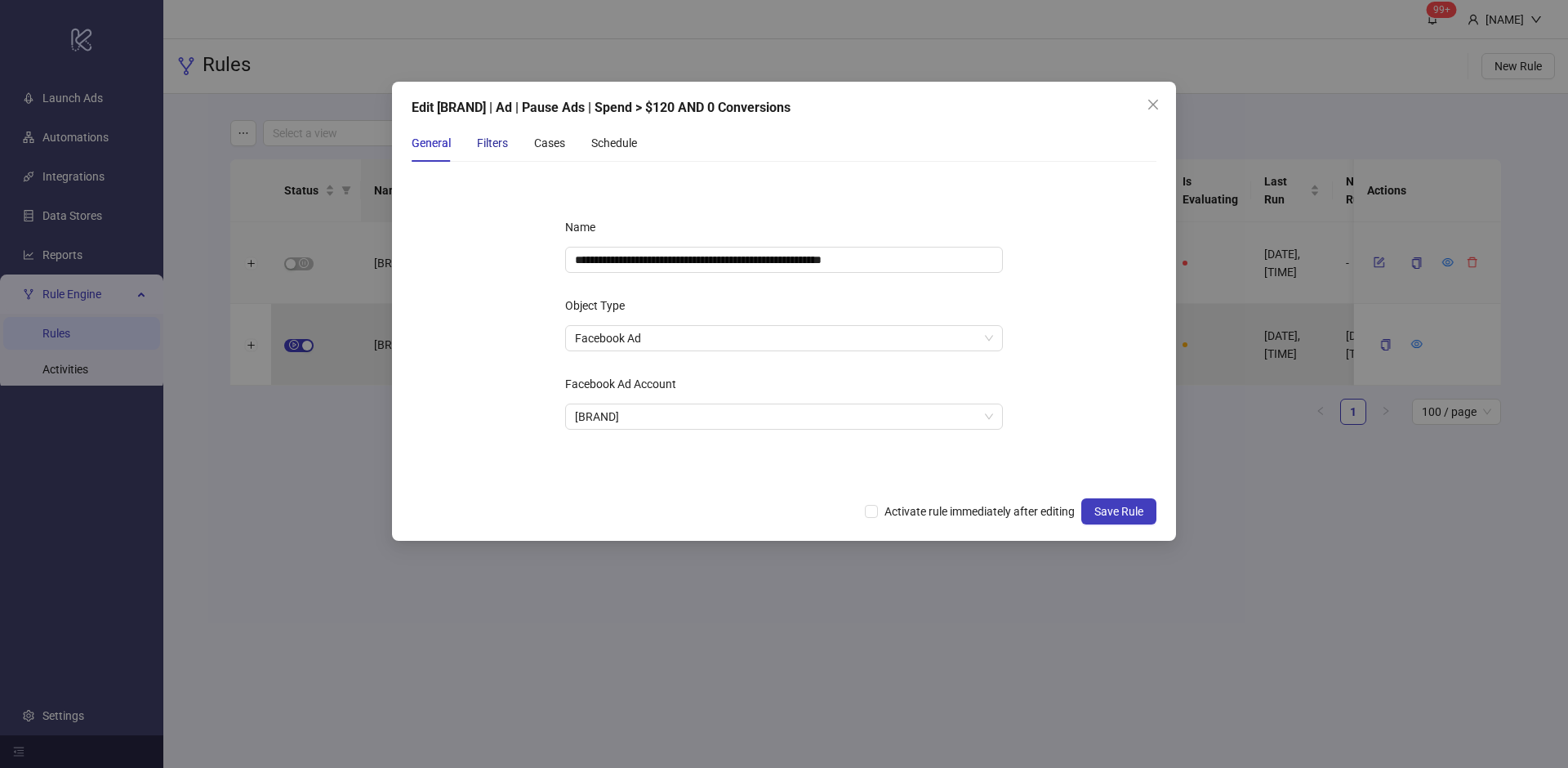 click on "Filters" at bounding box center [492, 143] 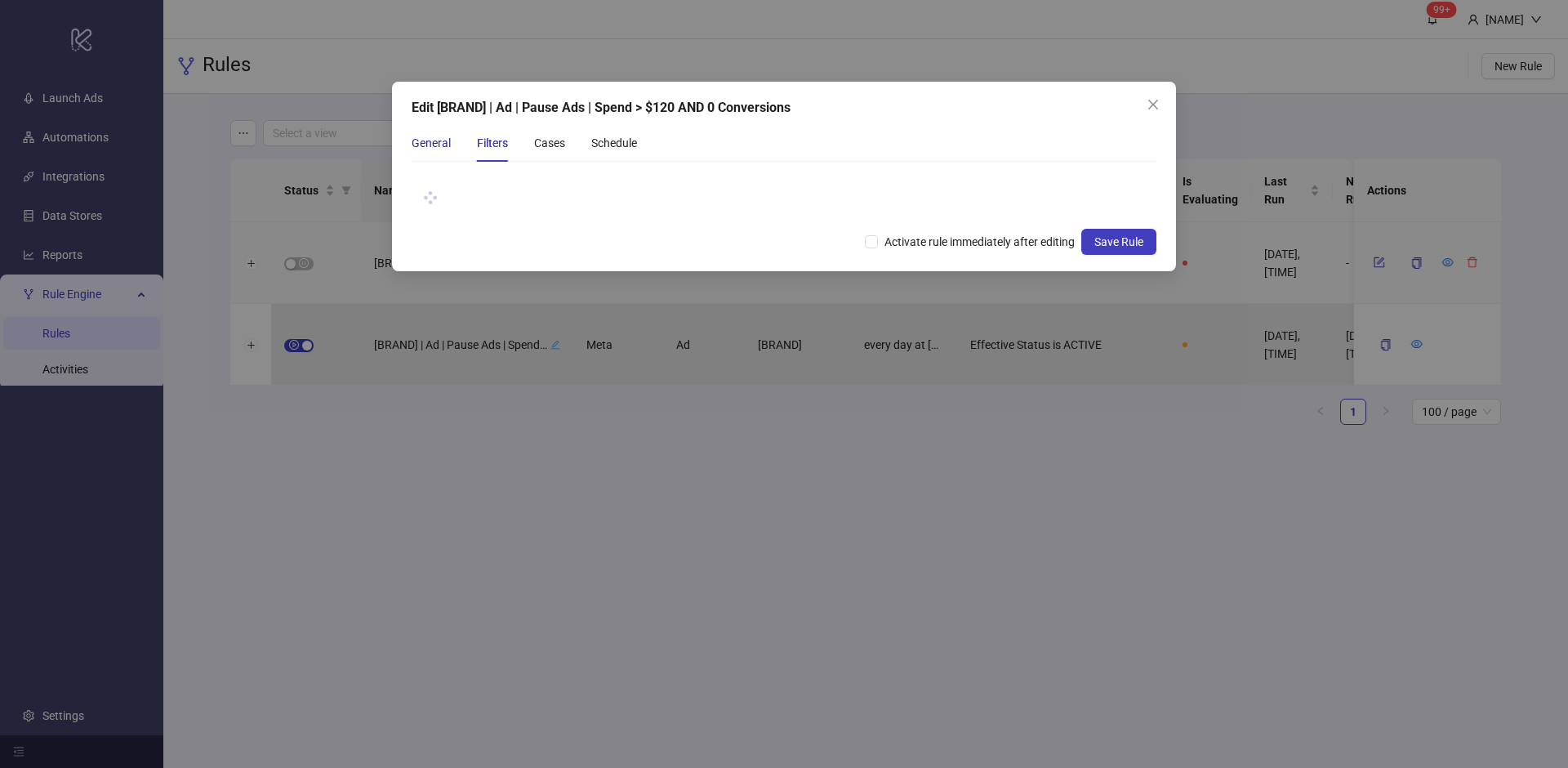 click on "General" at bounding box center (431, 143) 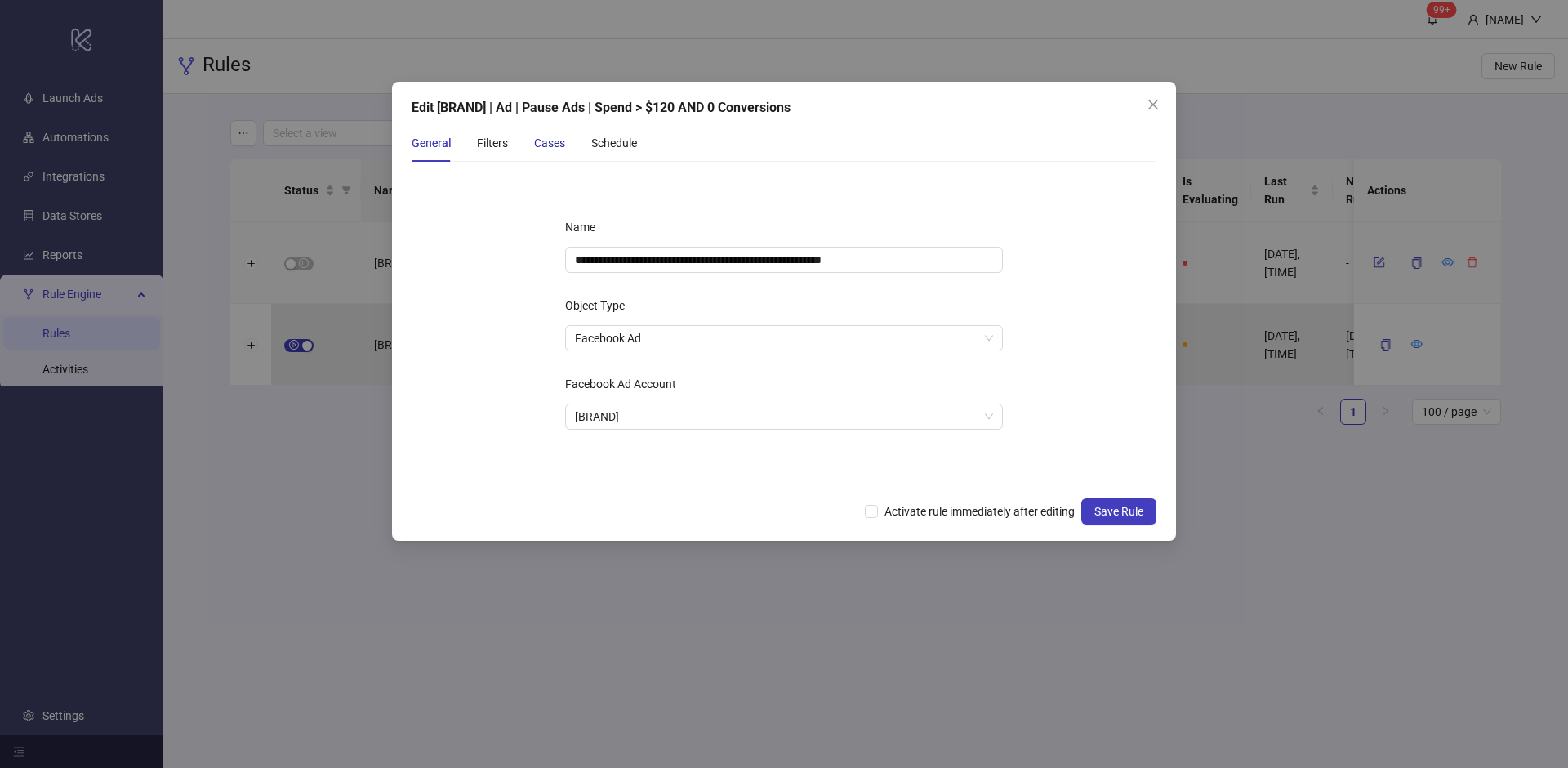 click on "Cases" at bounding box center [550, 143] 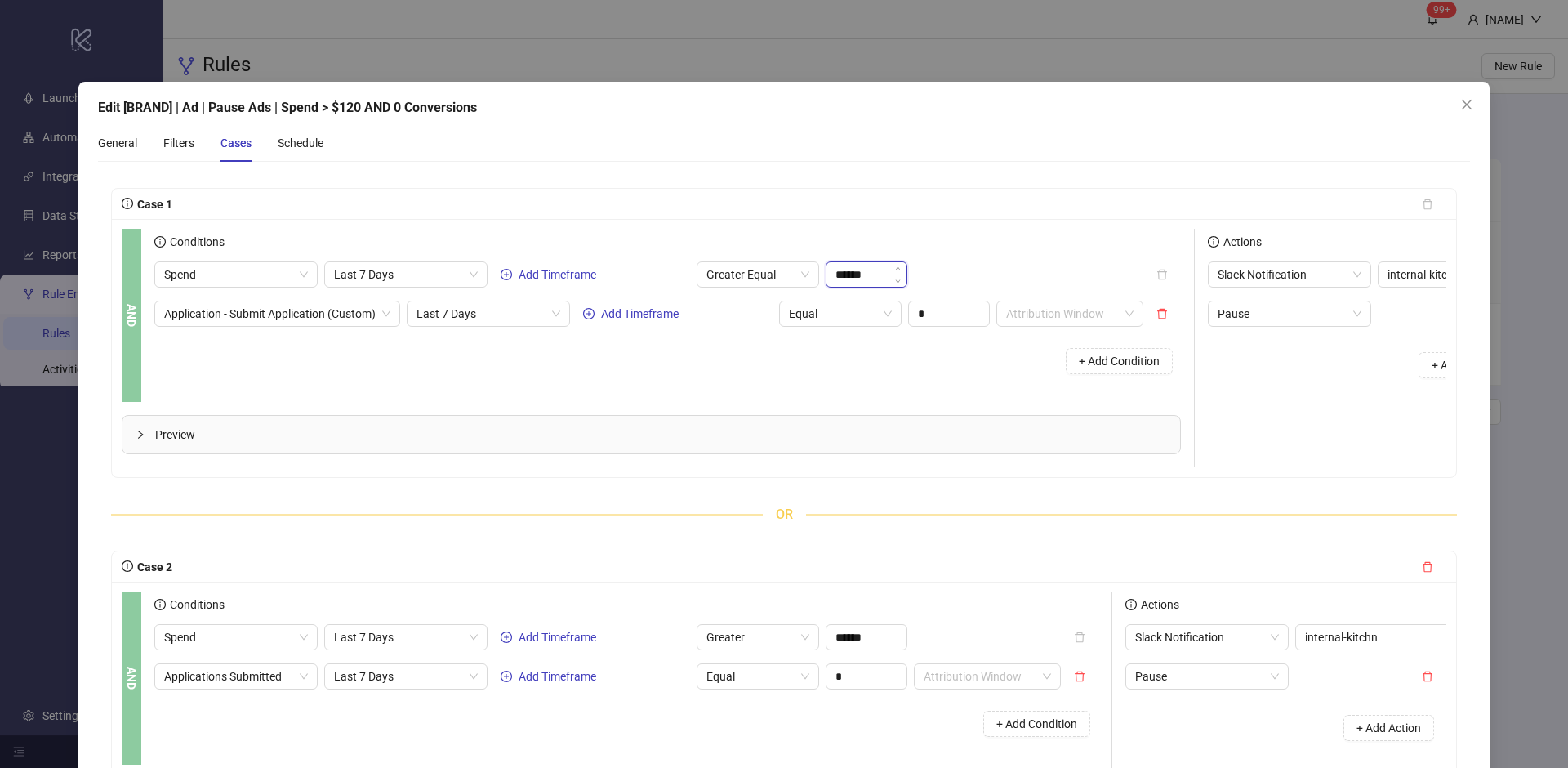 click on "******" at bounding box center [866, 275] 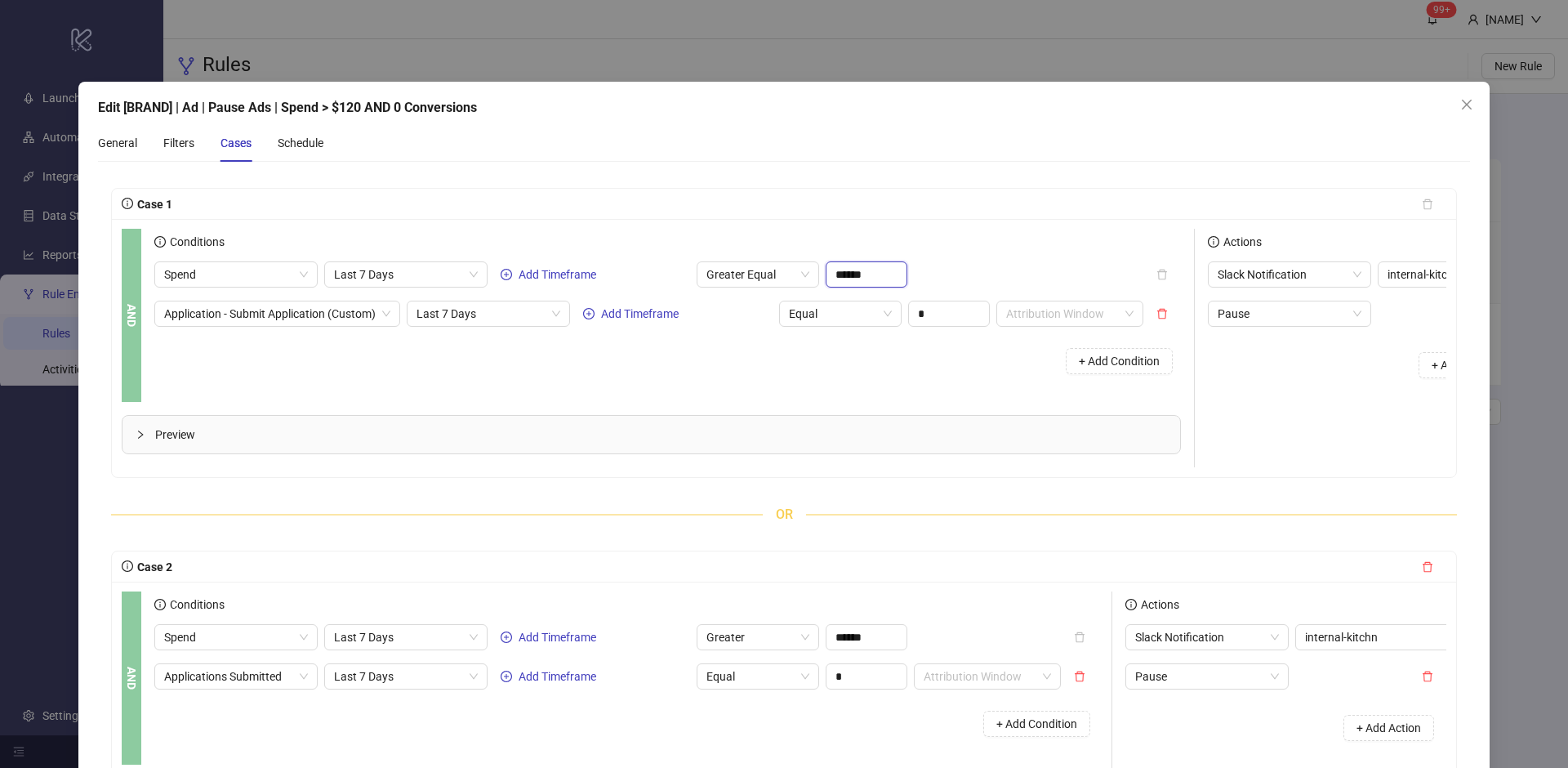 scroll, scrollTop: 184, scrollLeft: 0, axis: vertical 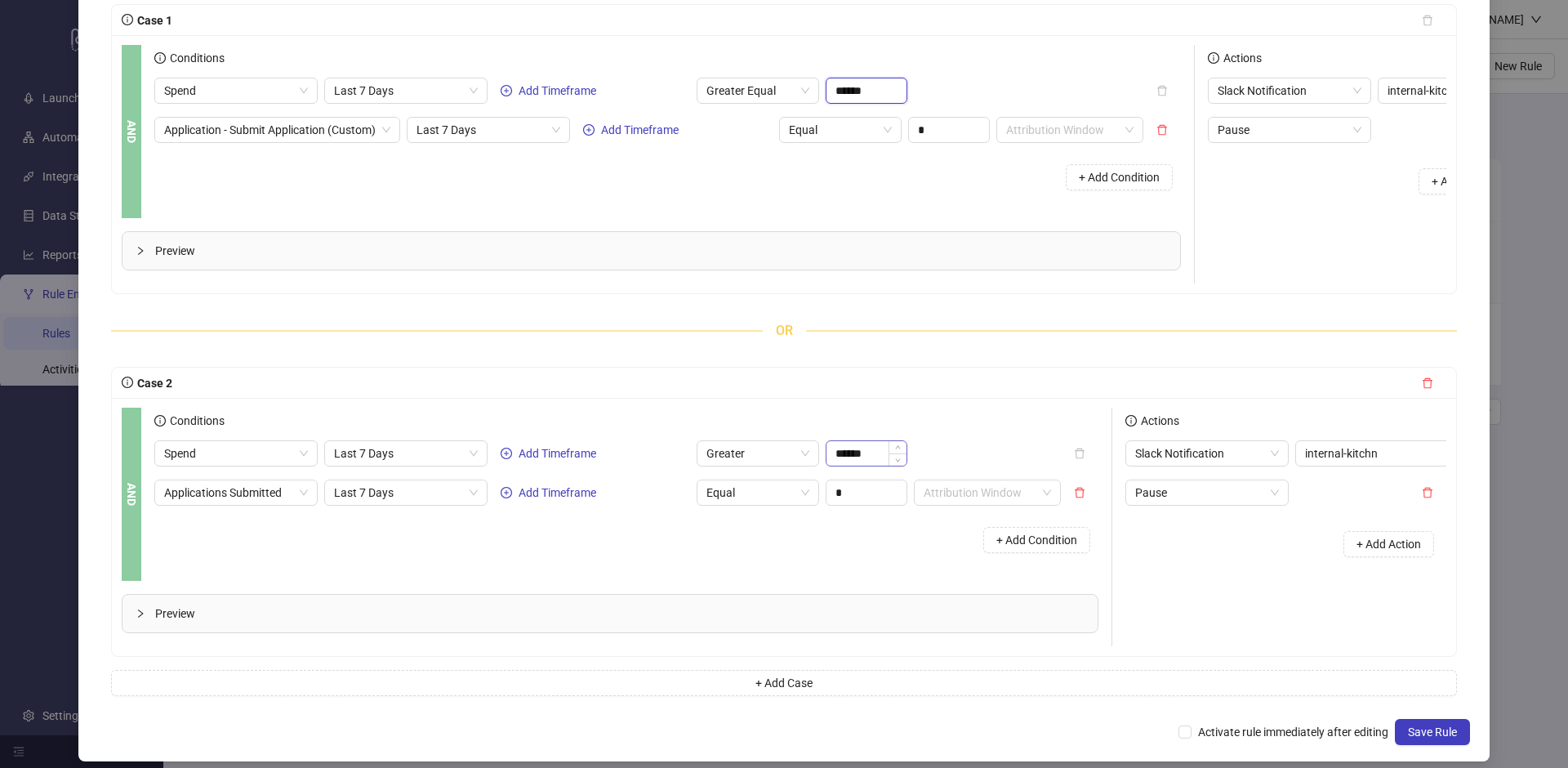 type on "******" 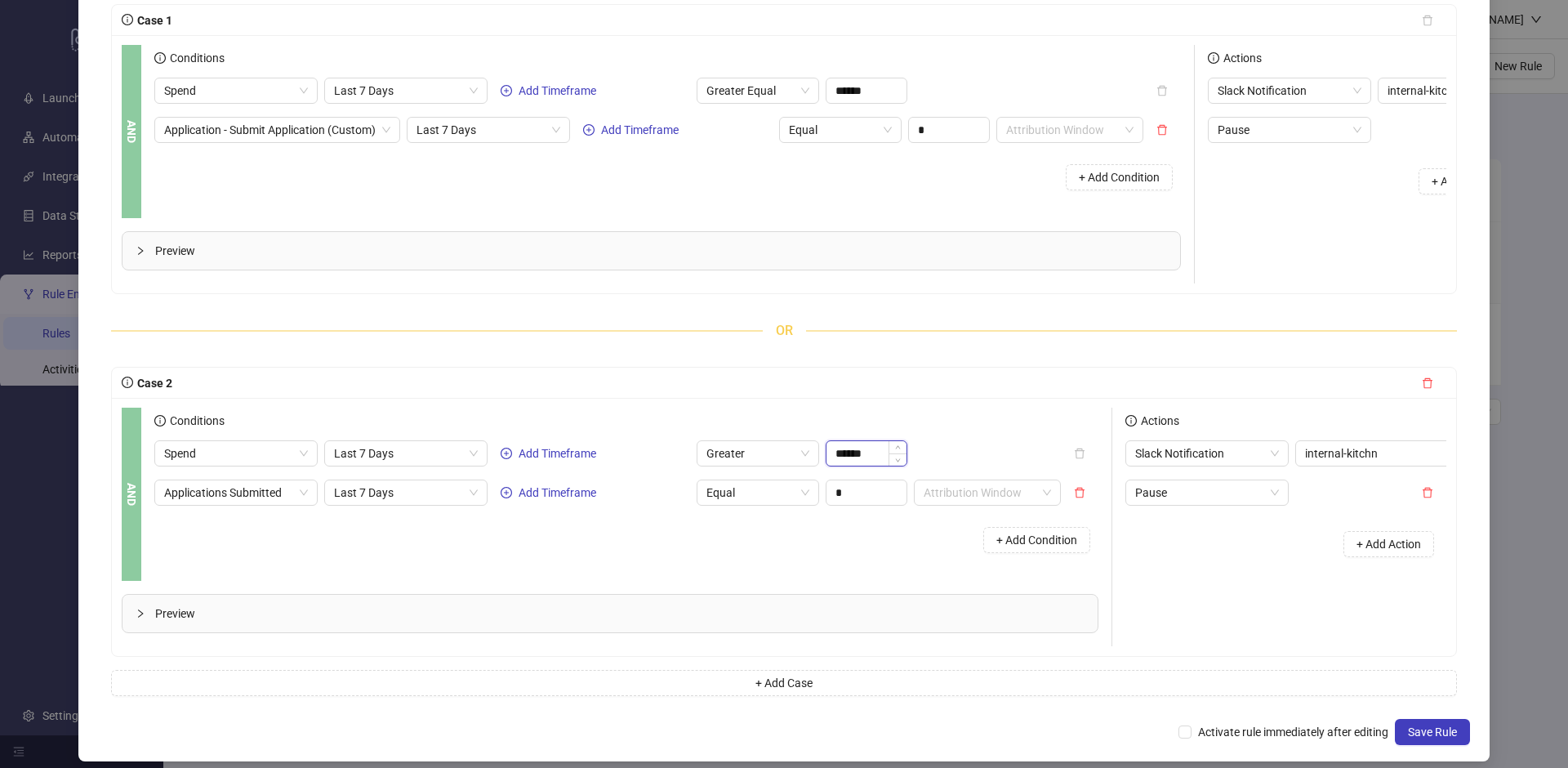 click on "******" at bounding box center [866, 453] 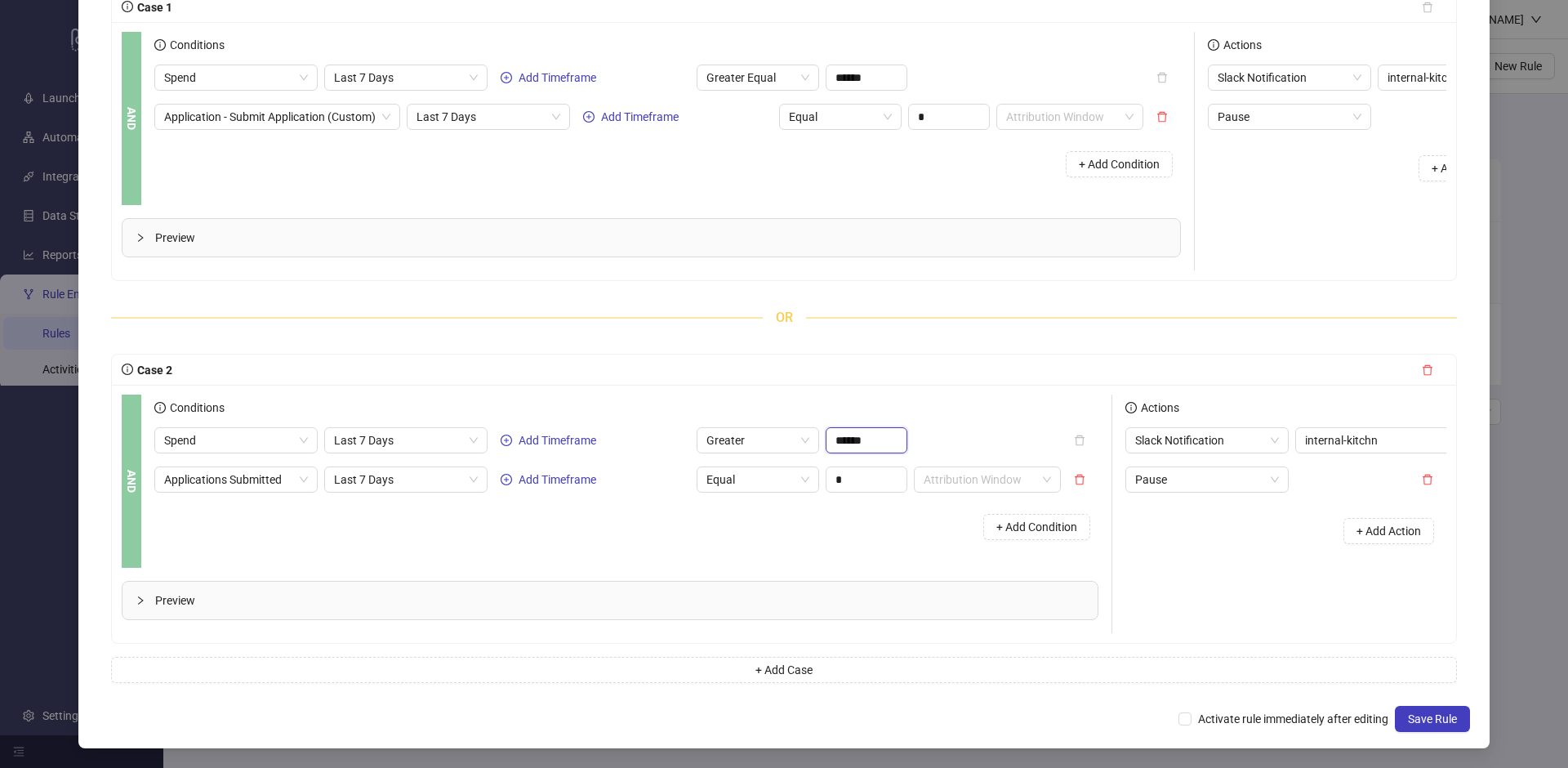 scroll, scrollTop: 114, scrollLeft: 0, axis: vertical 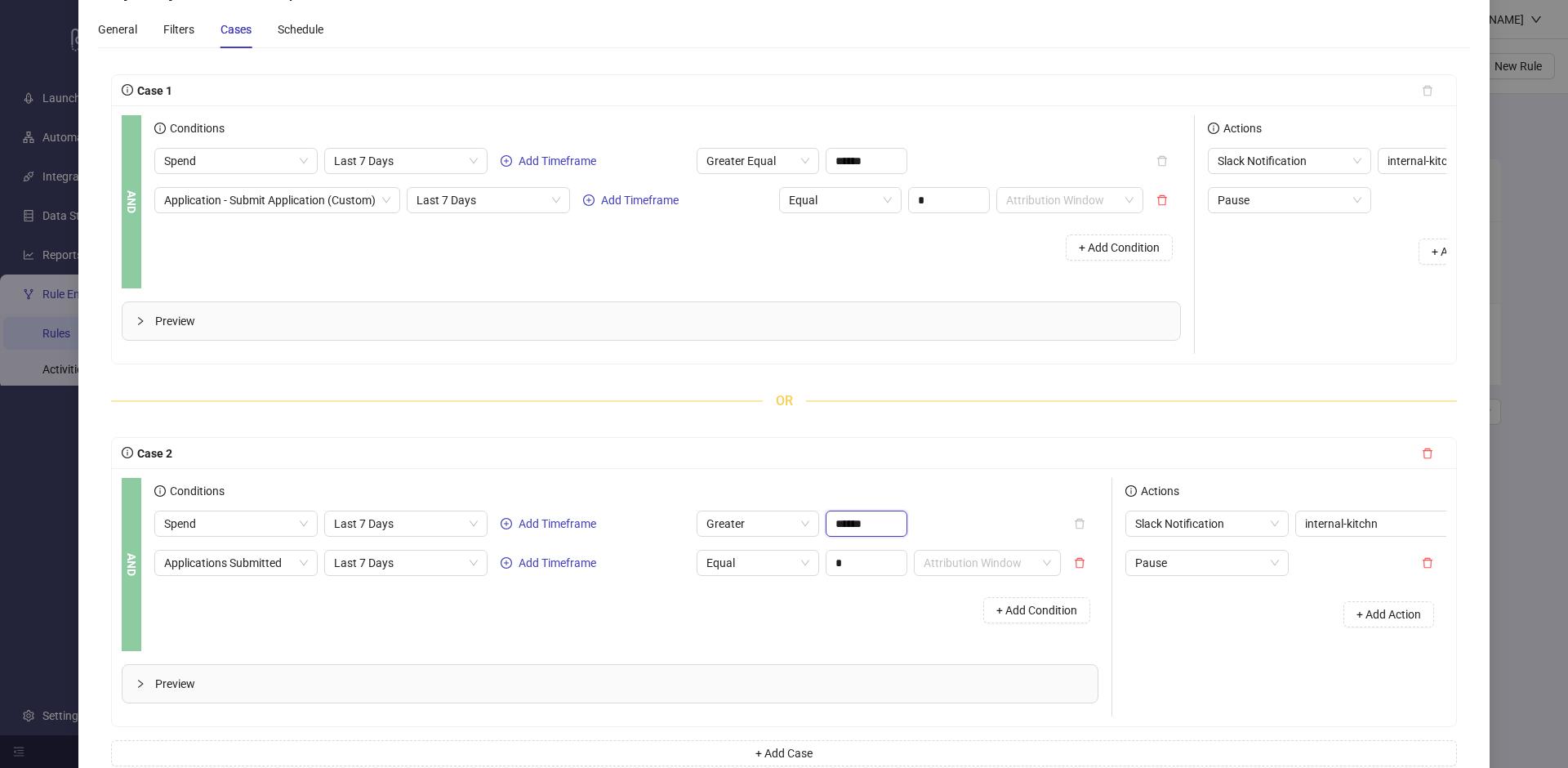 type on "******" 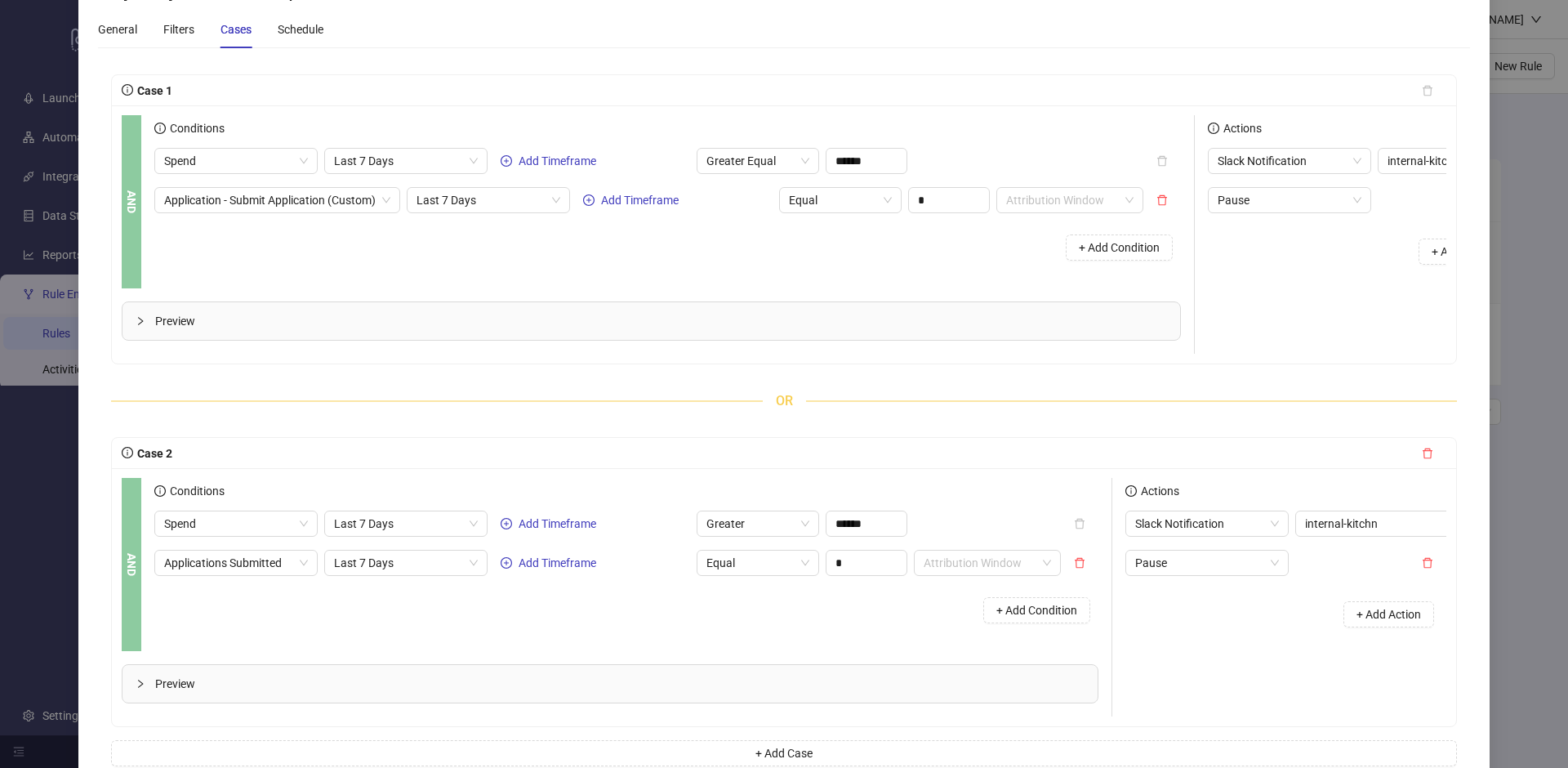 click on "[BRAND] No conversions Yesterday - Account level Case 1 AND Conditions Spend Last 7 Days Add Timeframe Greater Equal ****** Application - Submit Application (Custom) Last 7 Days Add Timeframe Equal * Attribution Window + Add Condition Preview Actions Slack Notification internal-kitchn Pause + Add Action OR Case 2 AND Conditions Spend Last 7 Days Add Timeframe Greater ****** Applications Submitted Last 7 Days Add Timeframe Equal * Attribution Window + Add Condition Preview Actions Slack Notification internal-kitchn Pause + Add Action + Add Case" at bounding box center (784, 420) 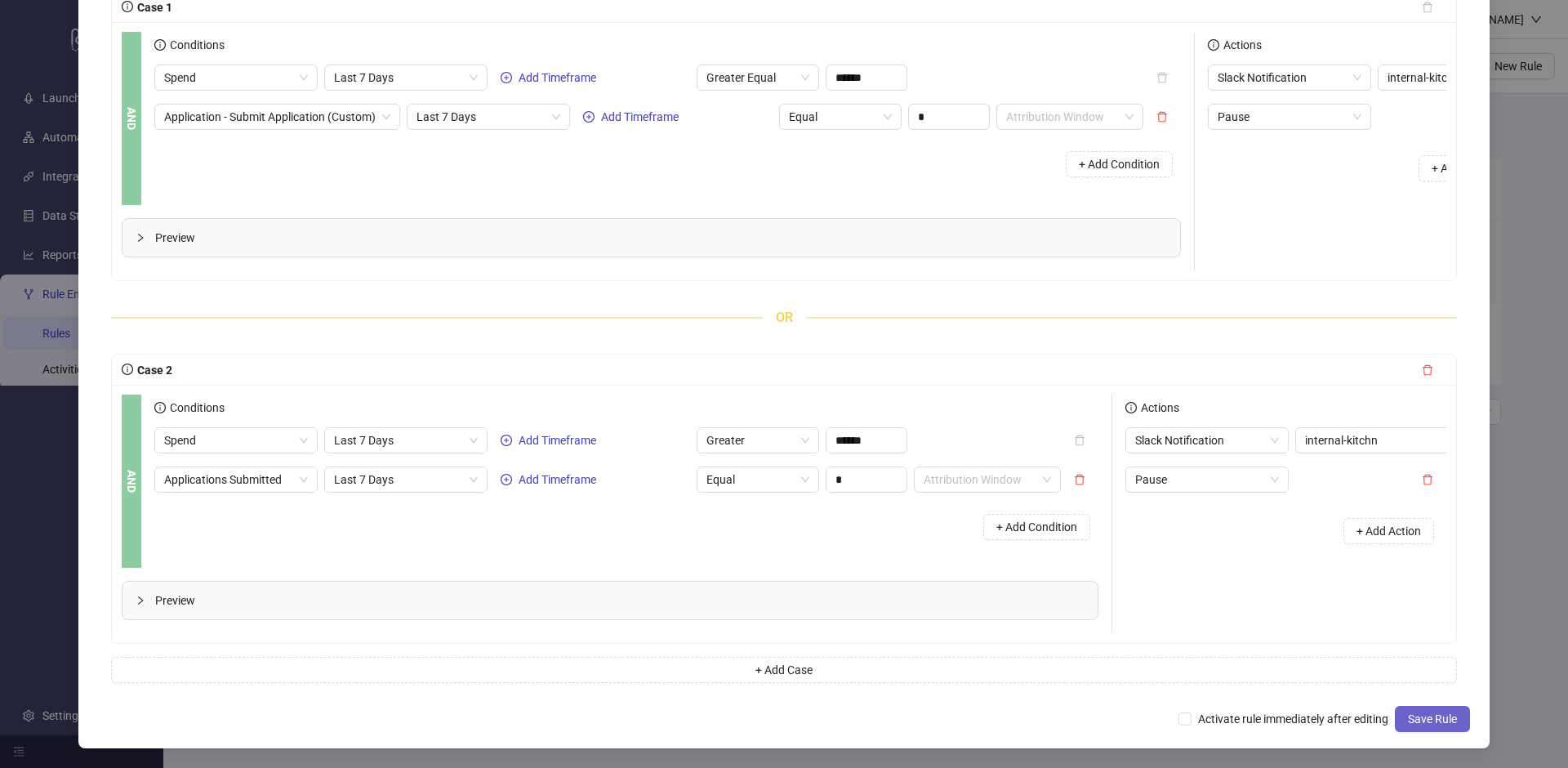click on "Save Rule" at bounding box center [1432, 719] 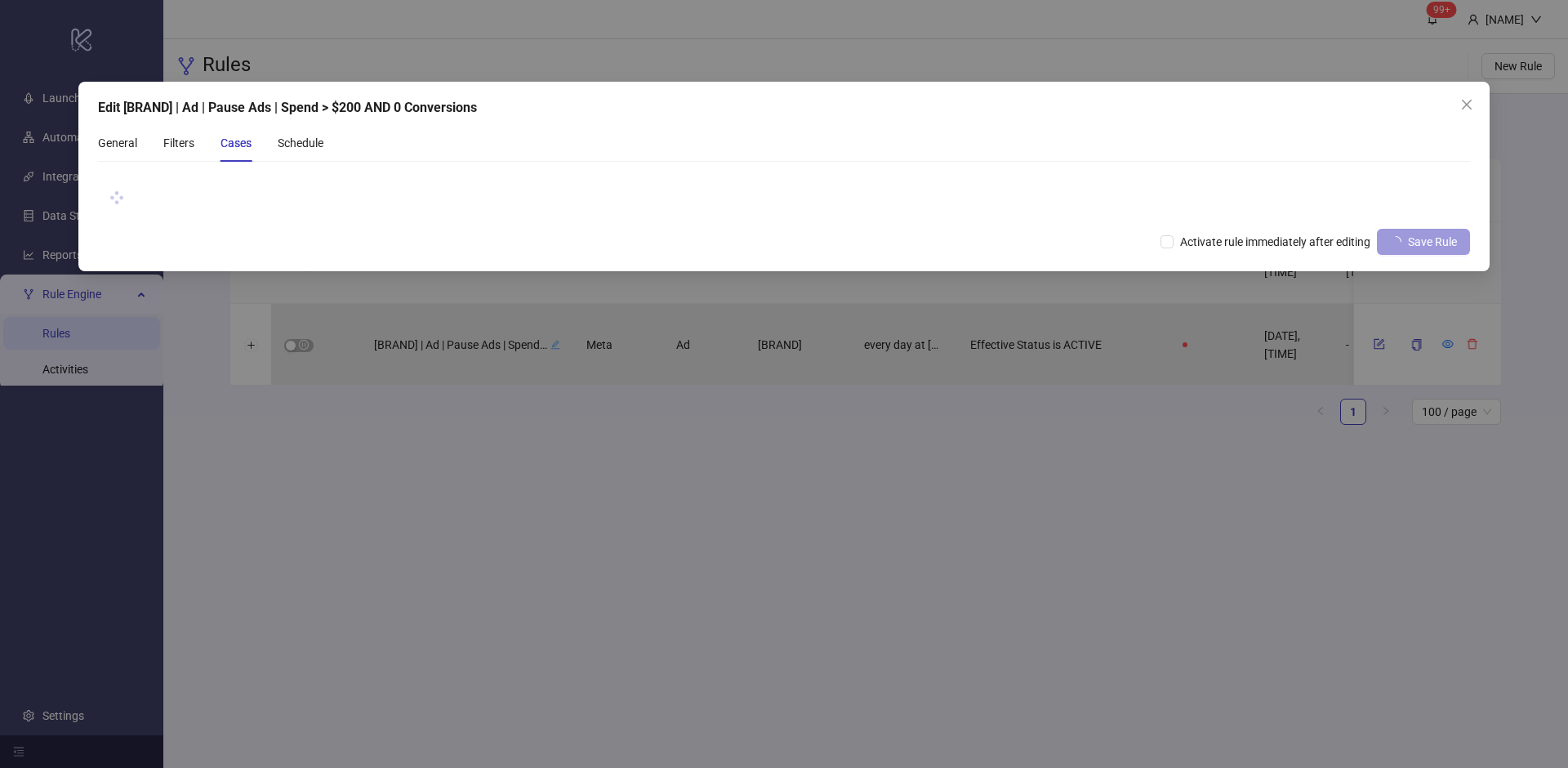 scroll, scrollTop: 0, scrollLeft: 0, axis: both 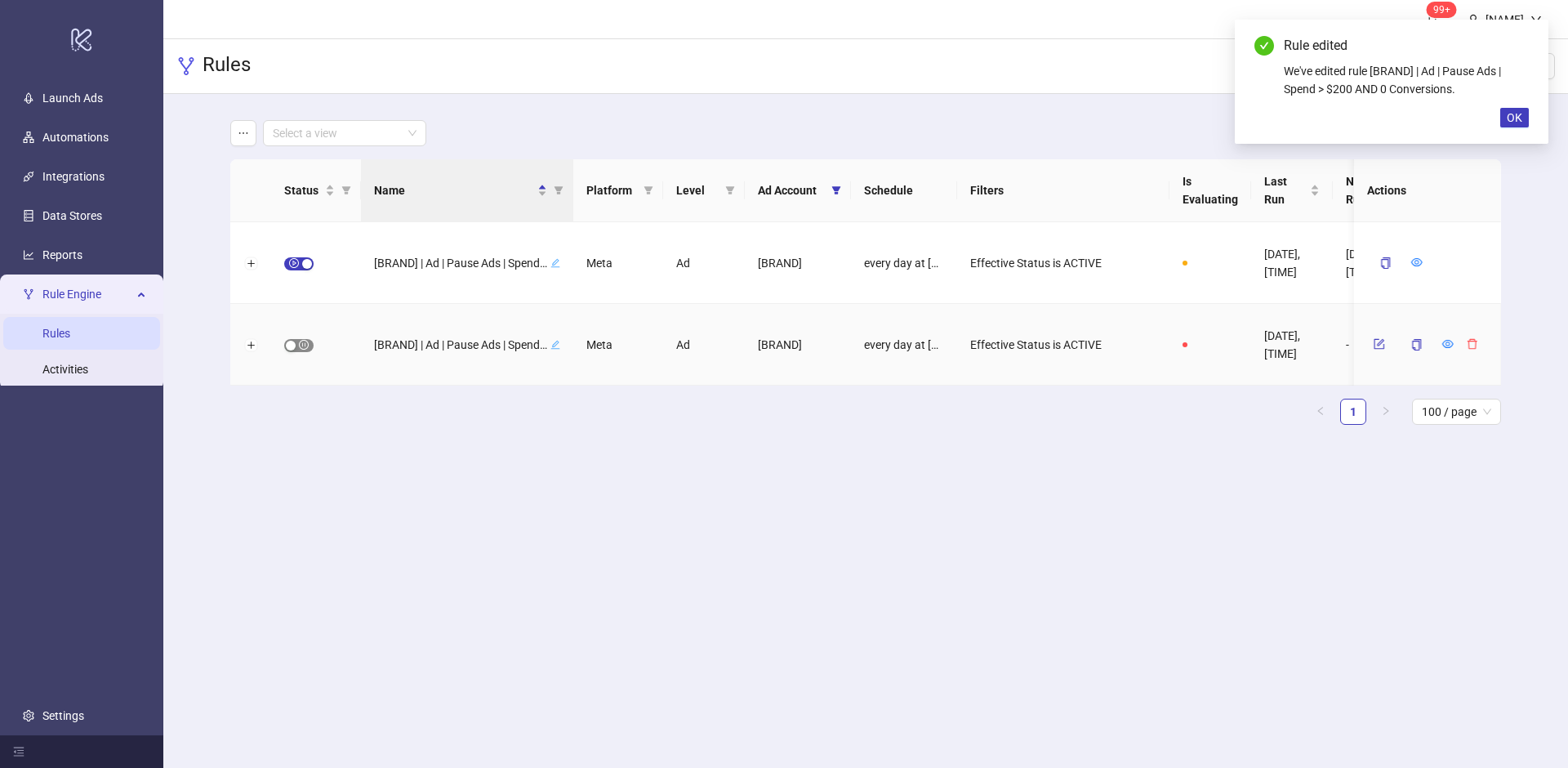 click at bounding box center [299, 346] 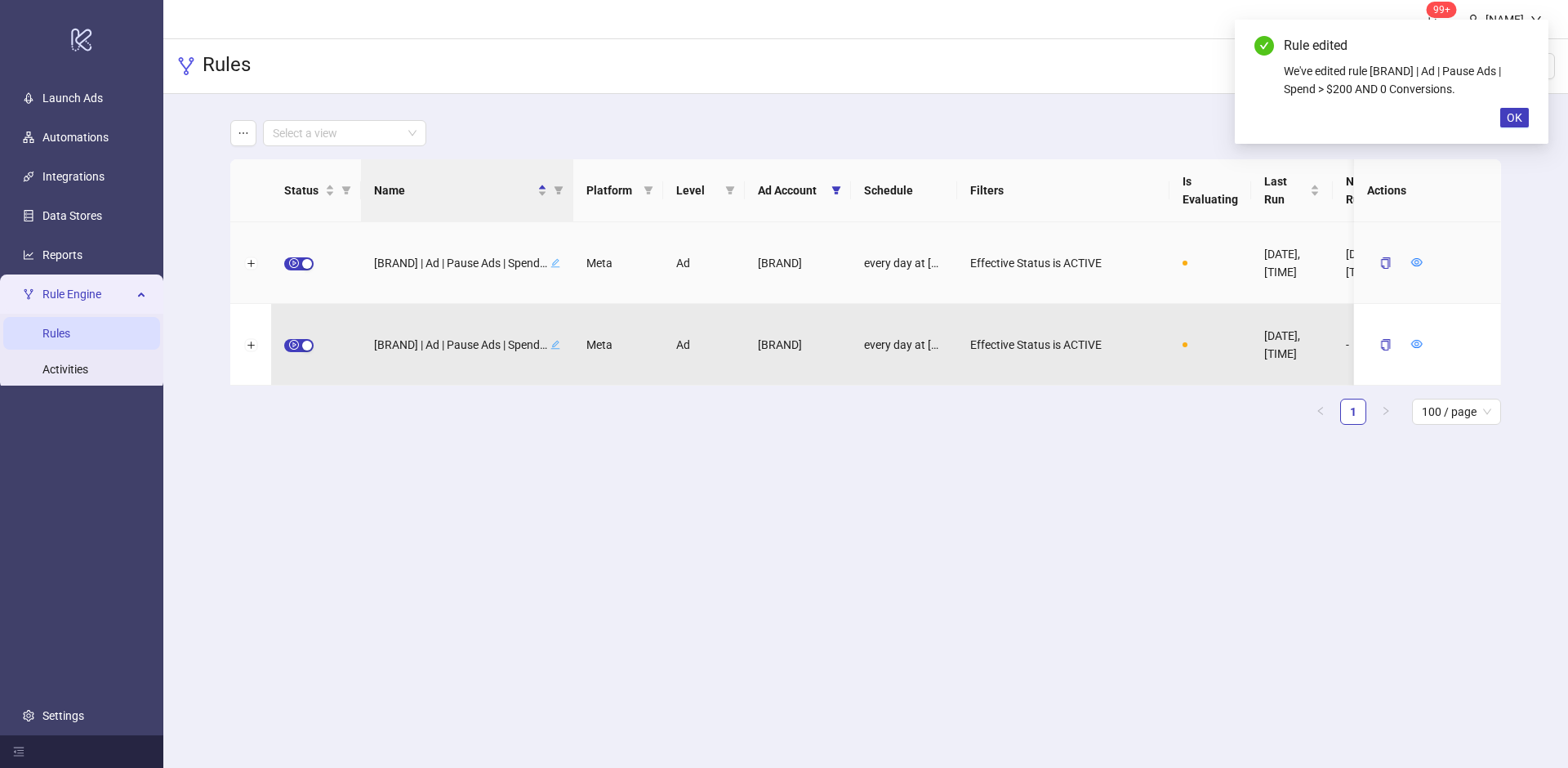 click at bounding box center [307, 264] 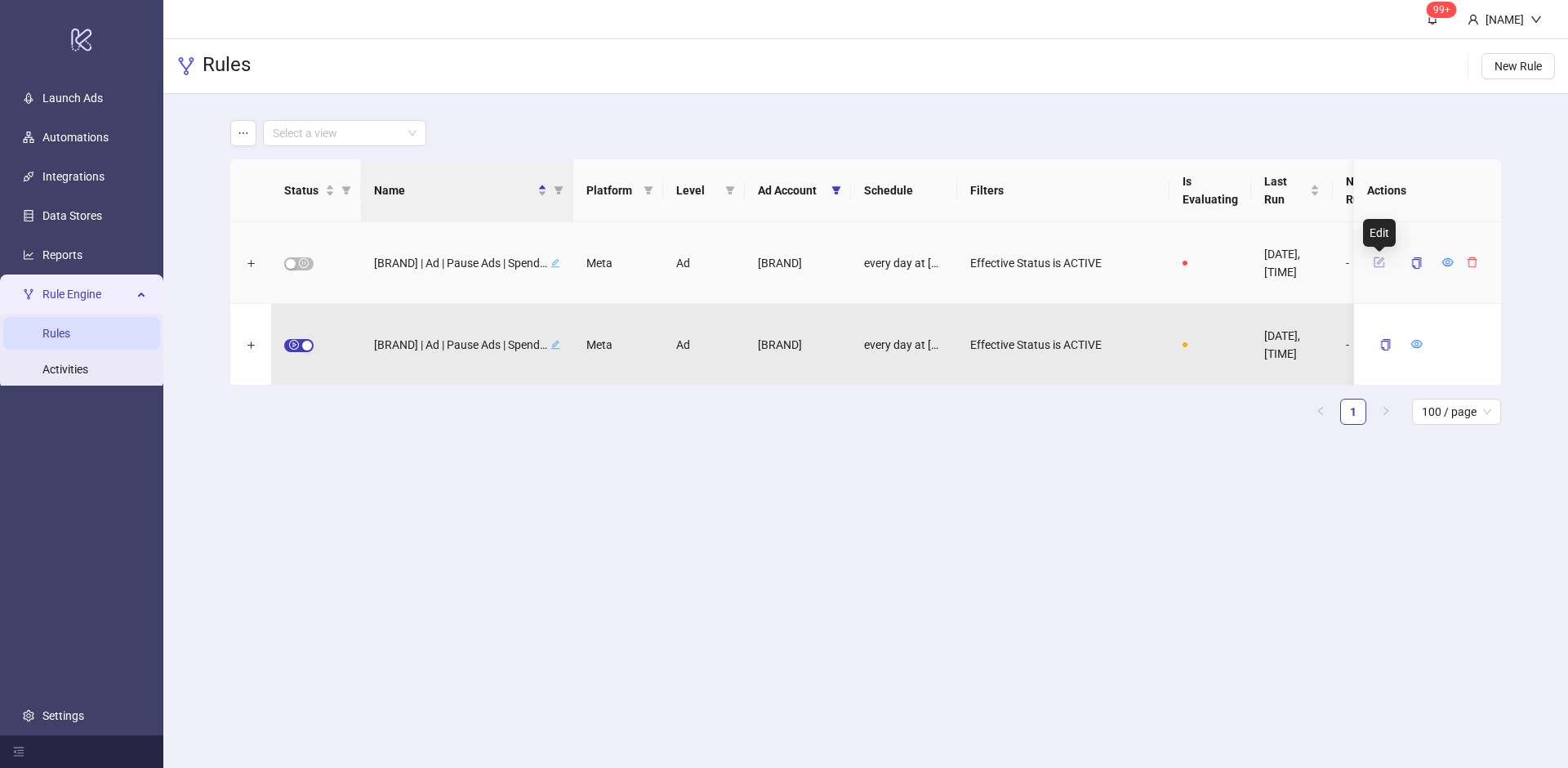 click at bounding box center [1379, 262] 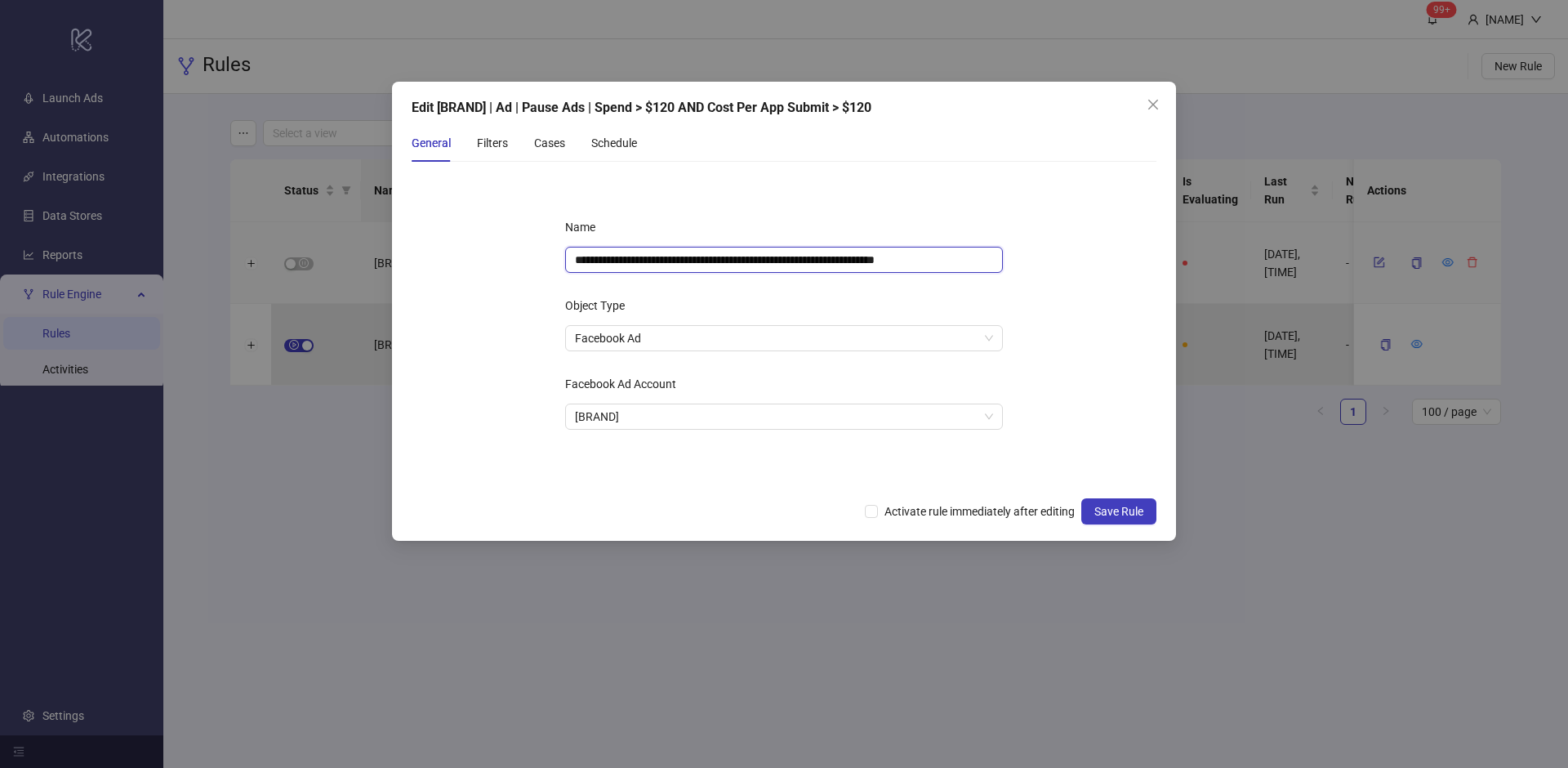 drag, startPoint x: 778, startPoint y: 263, endPoint x: 795, endPoint y: 262, distance: 17.029386 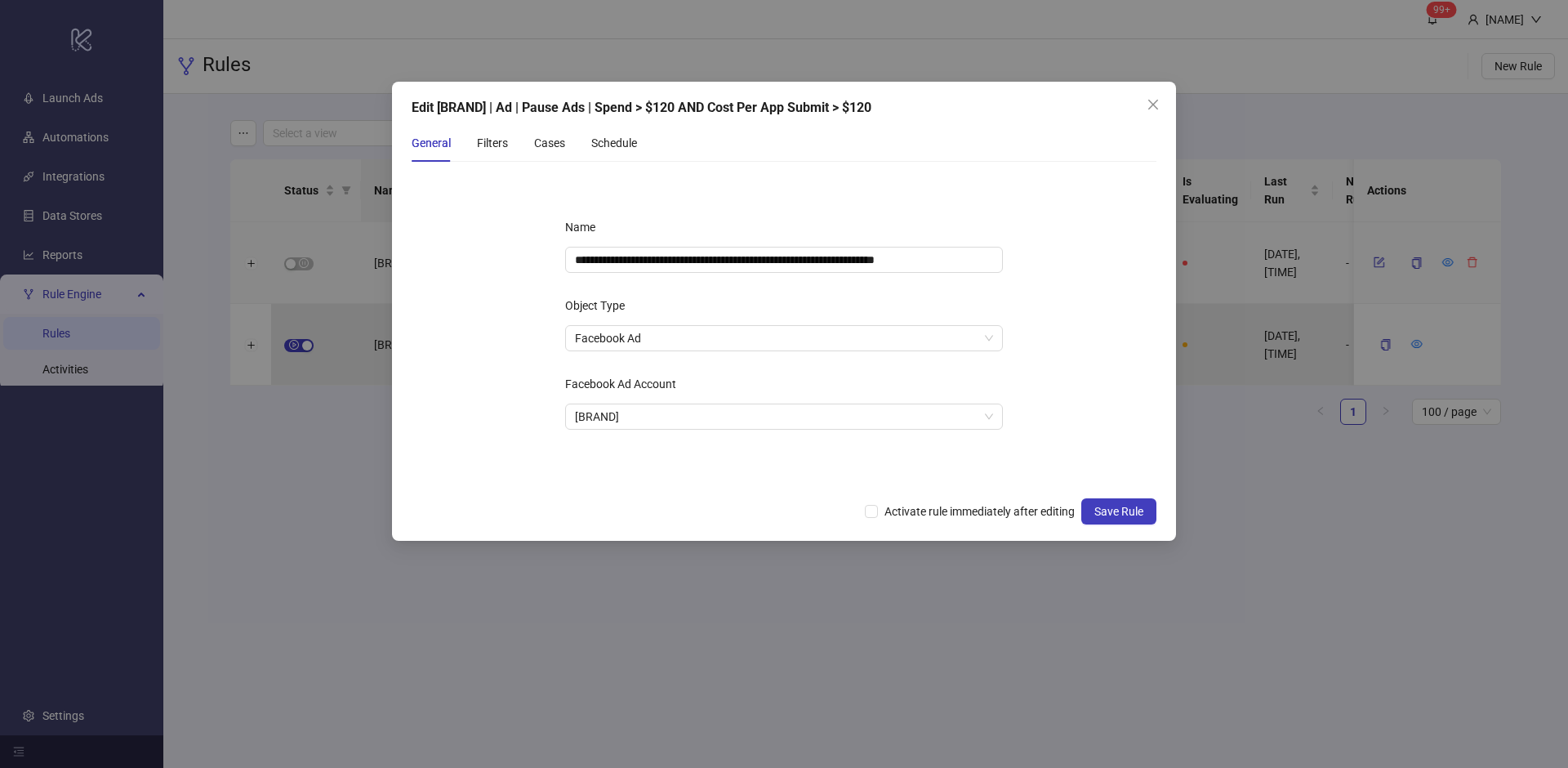 click on "**********" at bounding box center (784, 332) 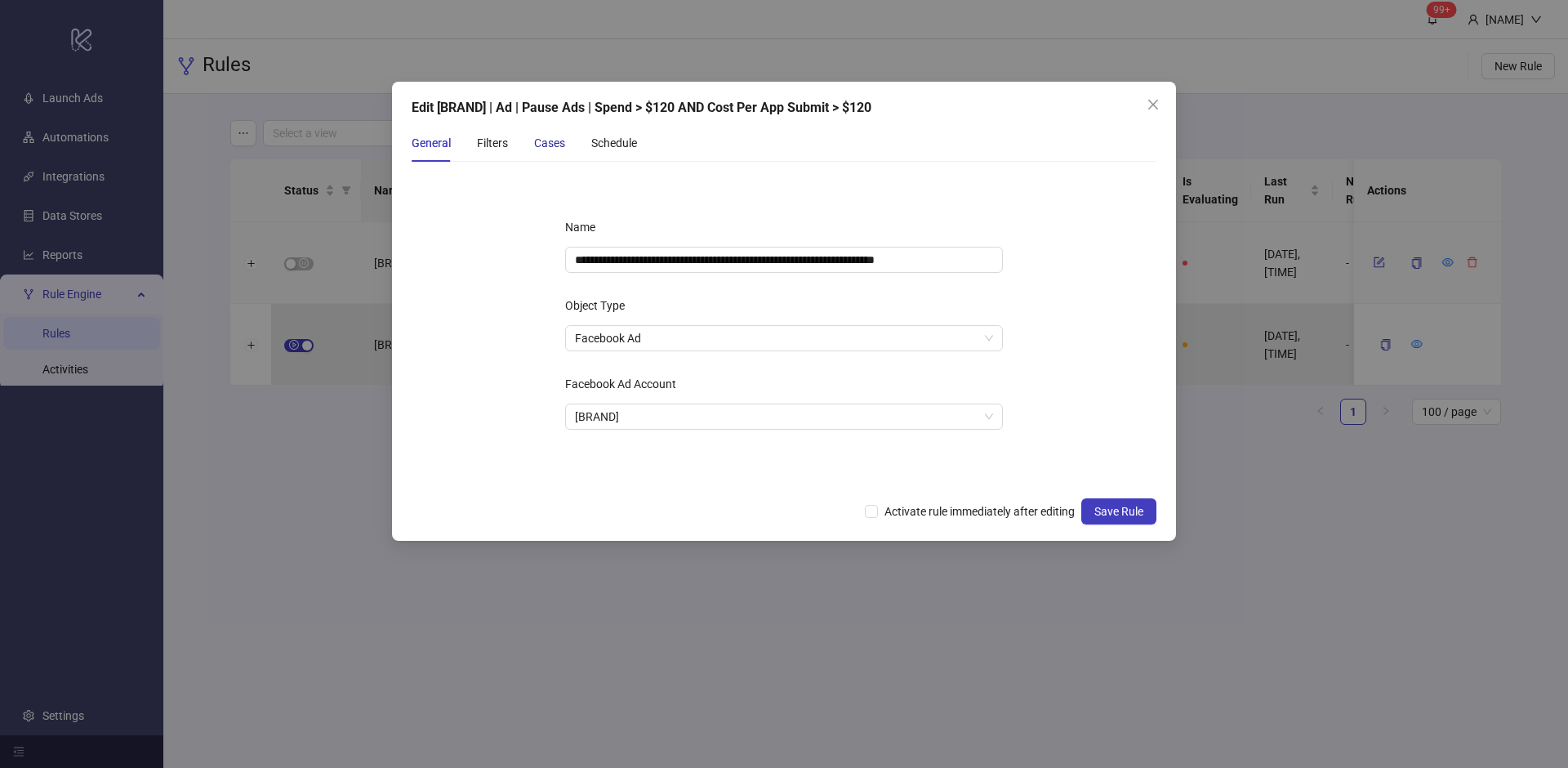 click on "Cases" at bounding box center (550, 143) 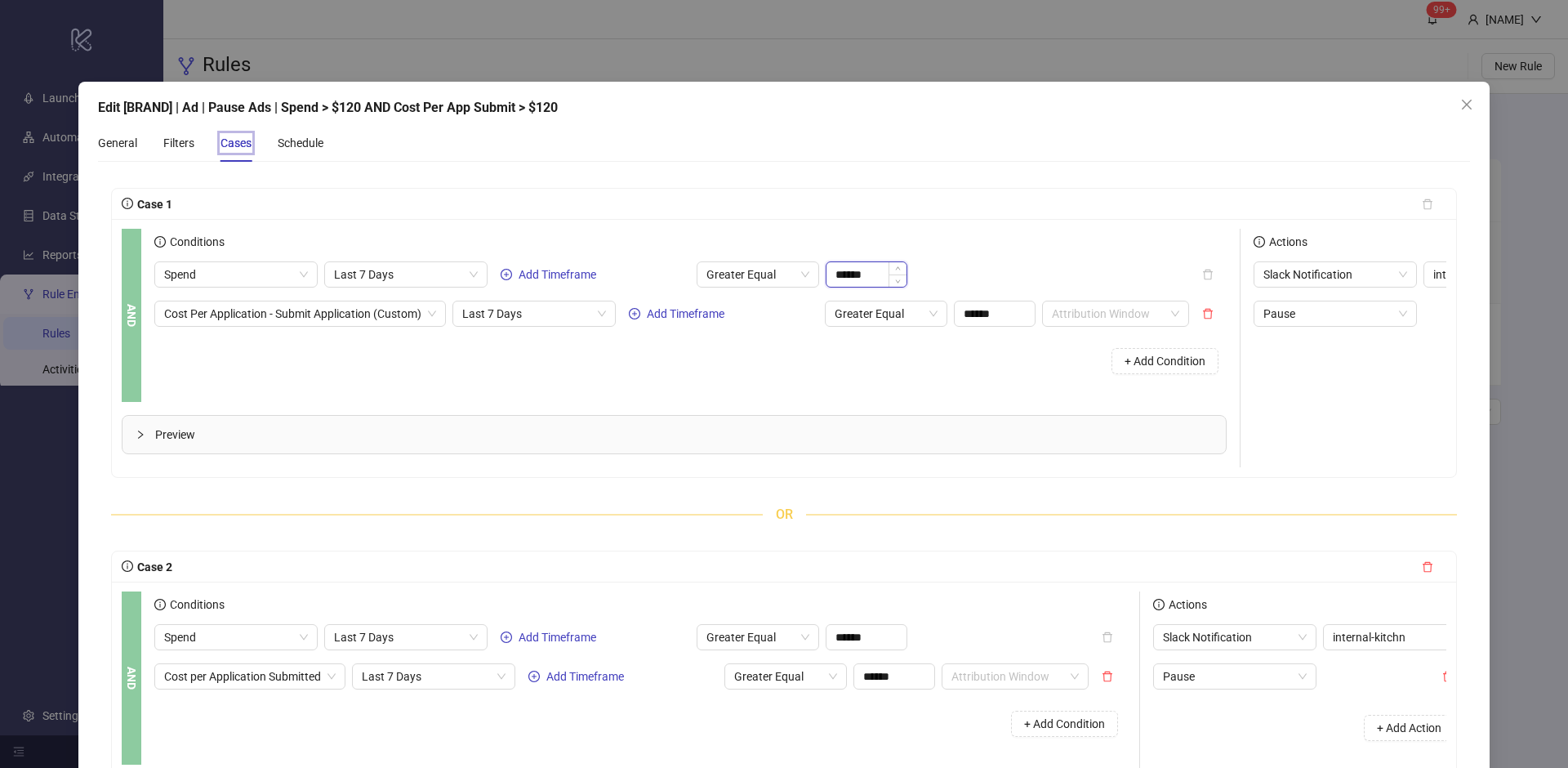 click on "******" at bounding box center (866, 275) 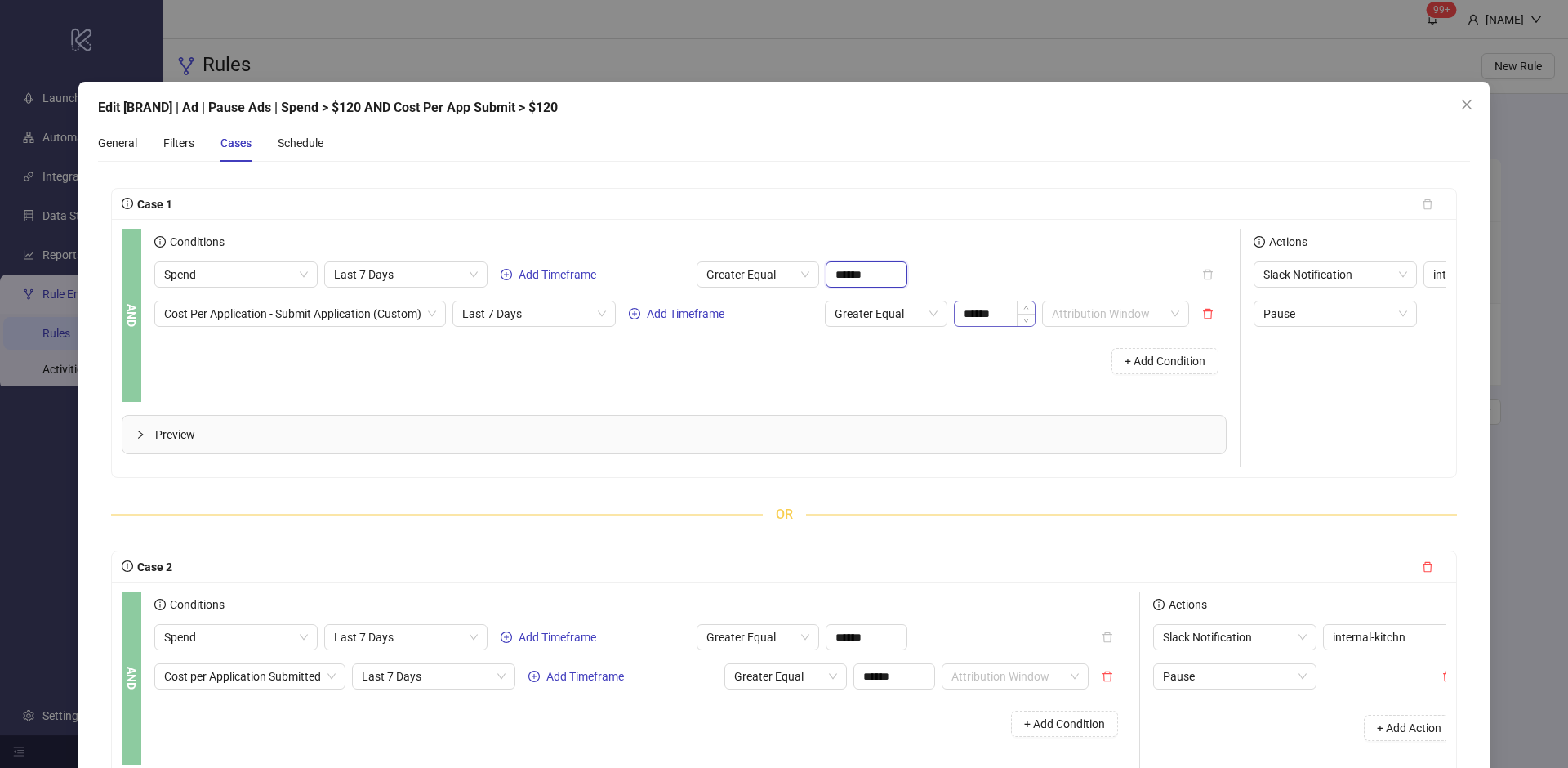 type on "******" 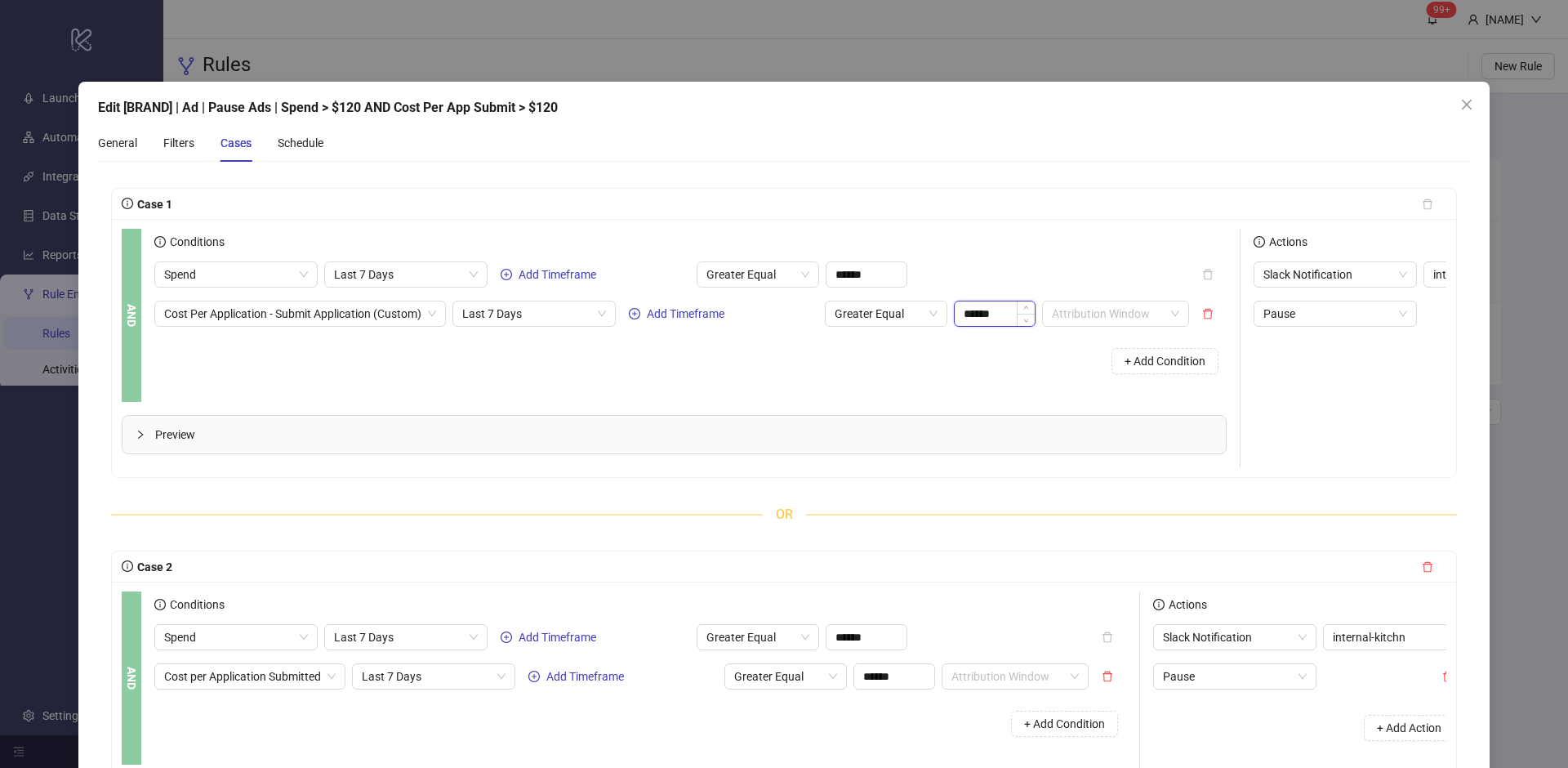 click on "******" at bounding box center (995, 314) 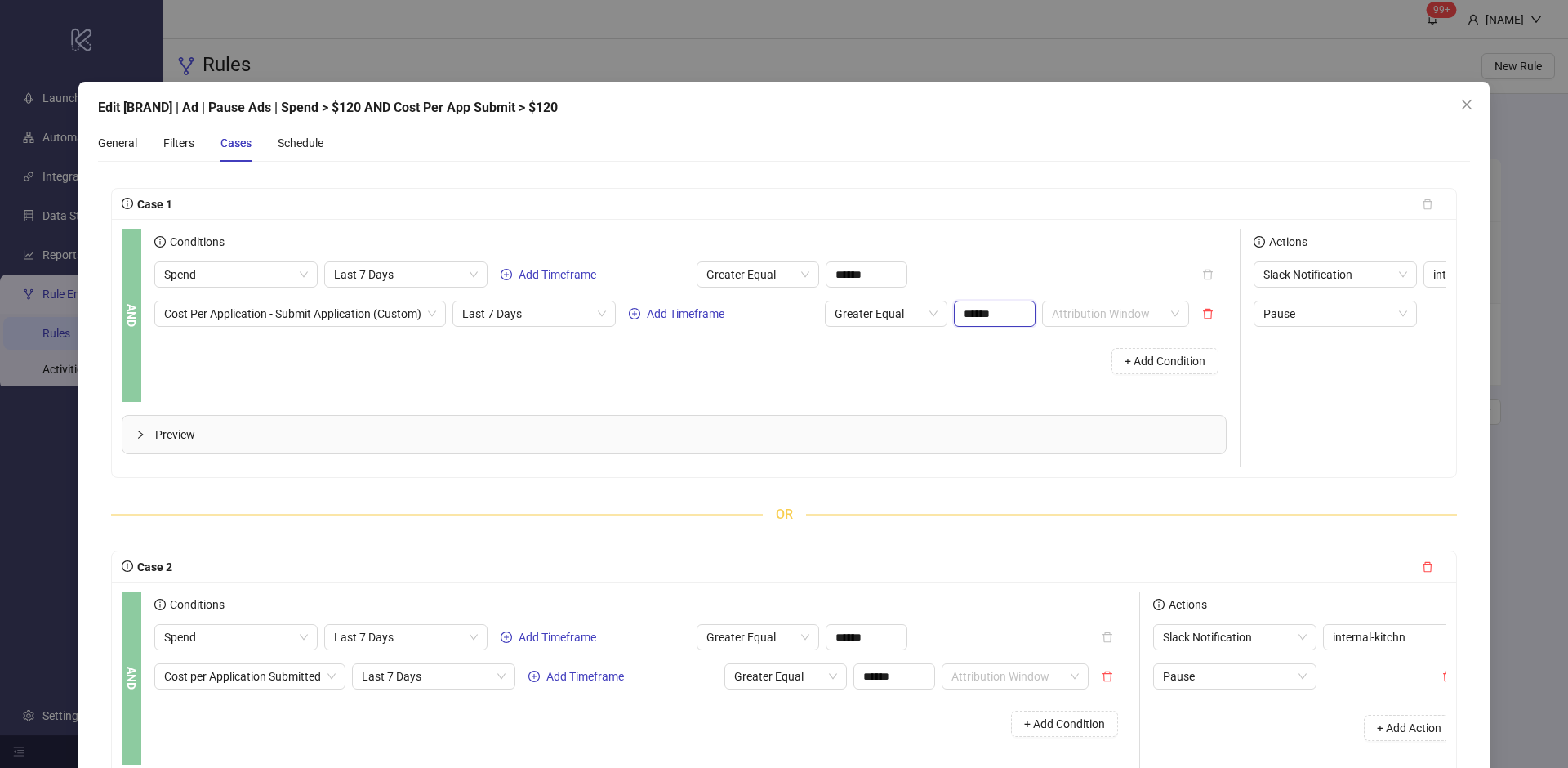 type on "******" 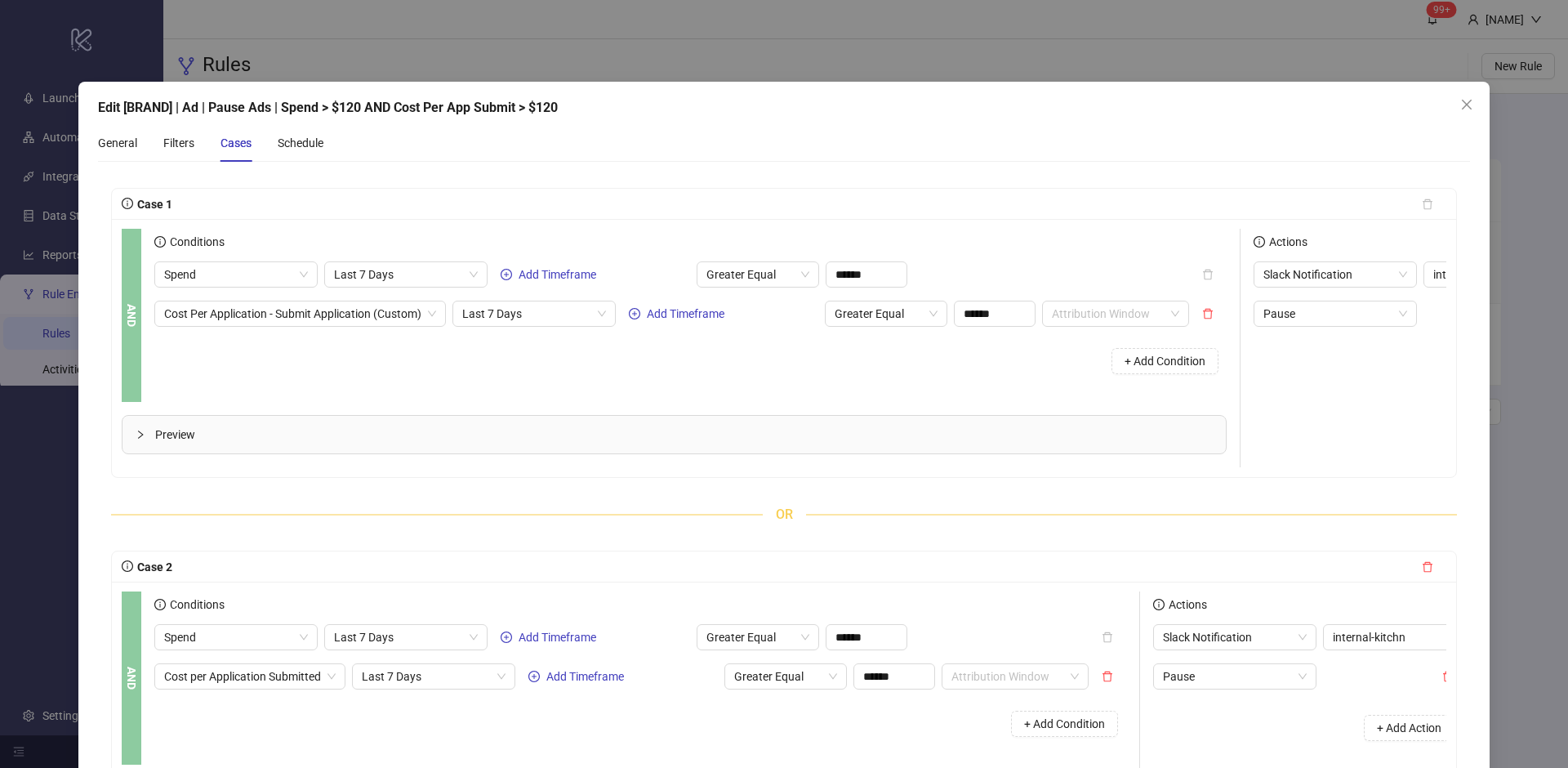 click on "Conditions Spend Last 7 Days Add Timeframe Greater Equal ****** Cost per Application - Submit Application (Custom) Last 7 Days Add Timeframe Greater Equal ****** Attribution Window + Add Condition" at bounding box center (697, 315) 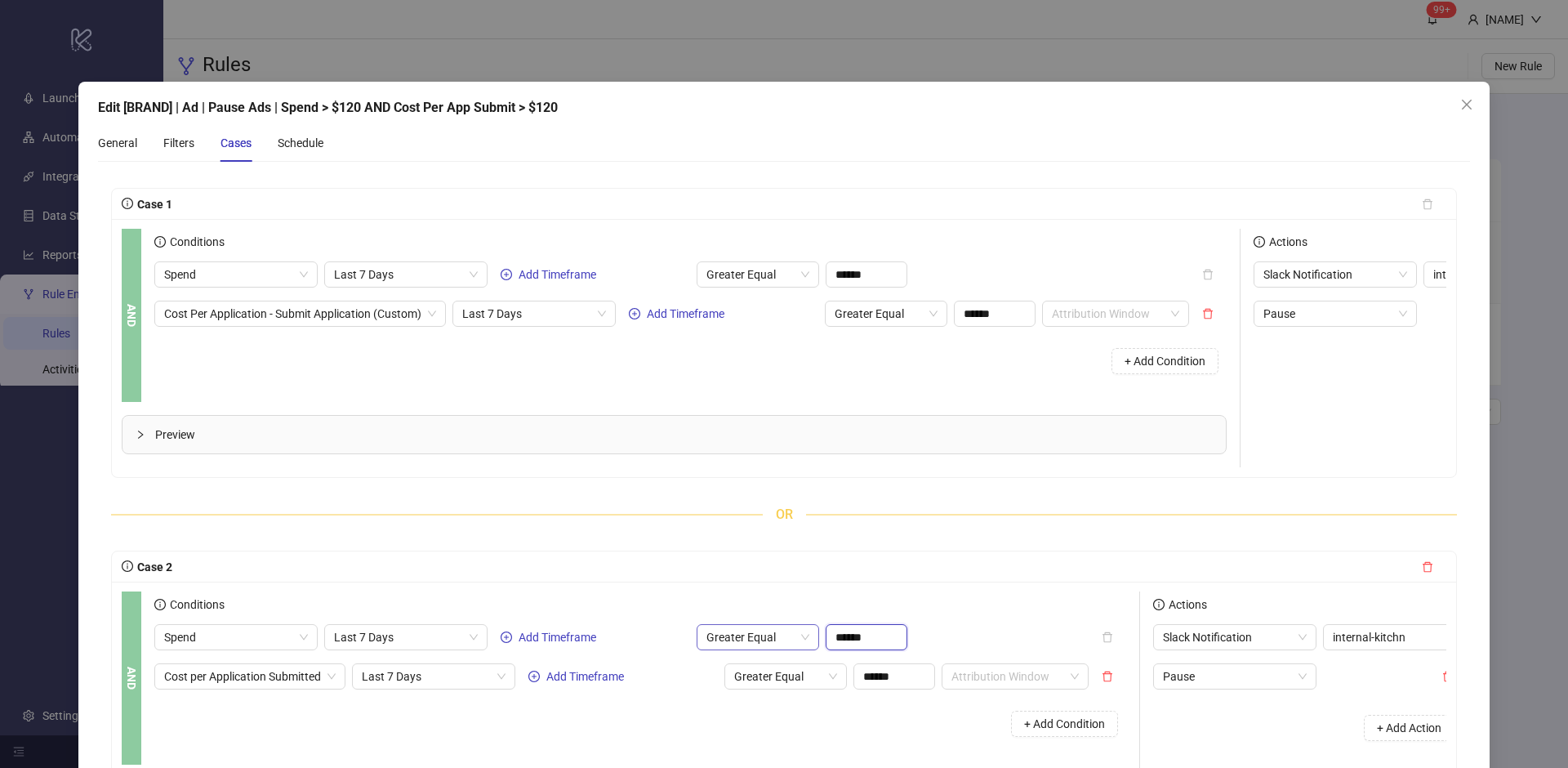 drag, startPoint x: 849, startPoint y: 651, endPoint x: 809, endPoint y: 653, distance: 40.04997 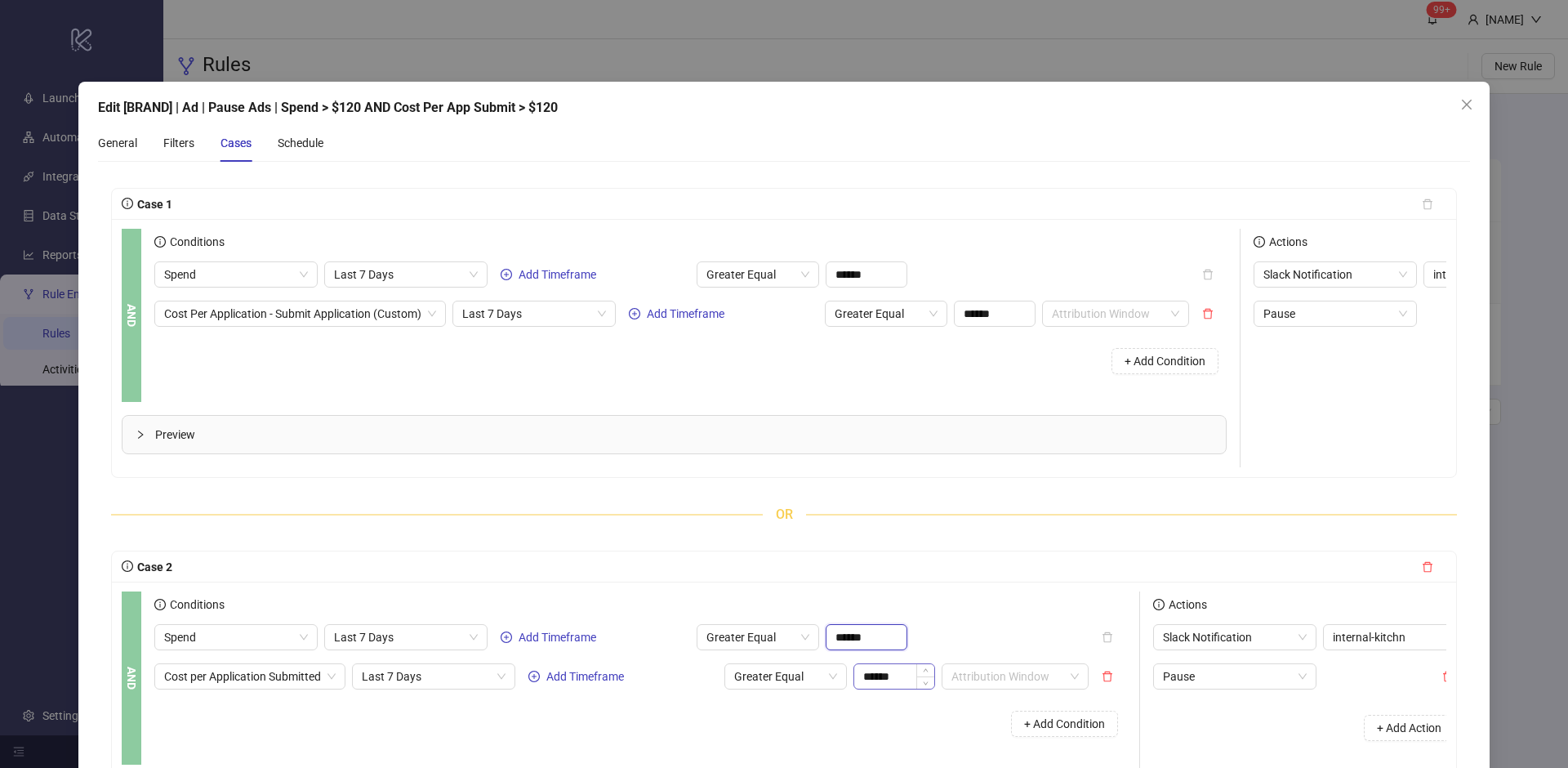 type on "******" 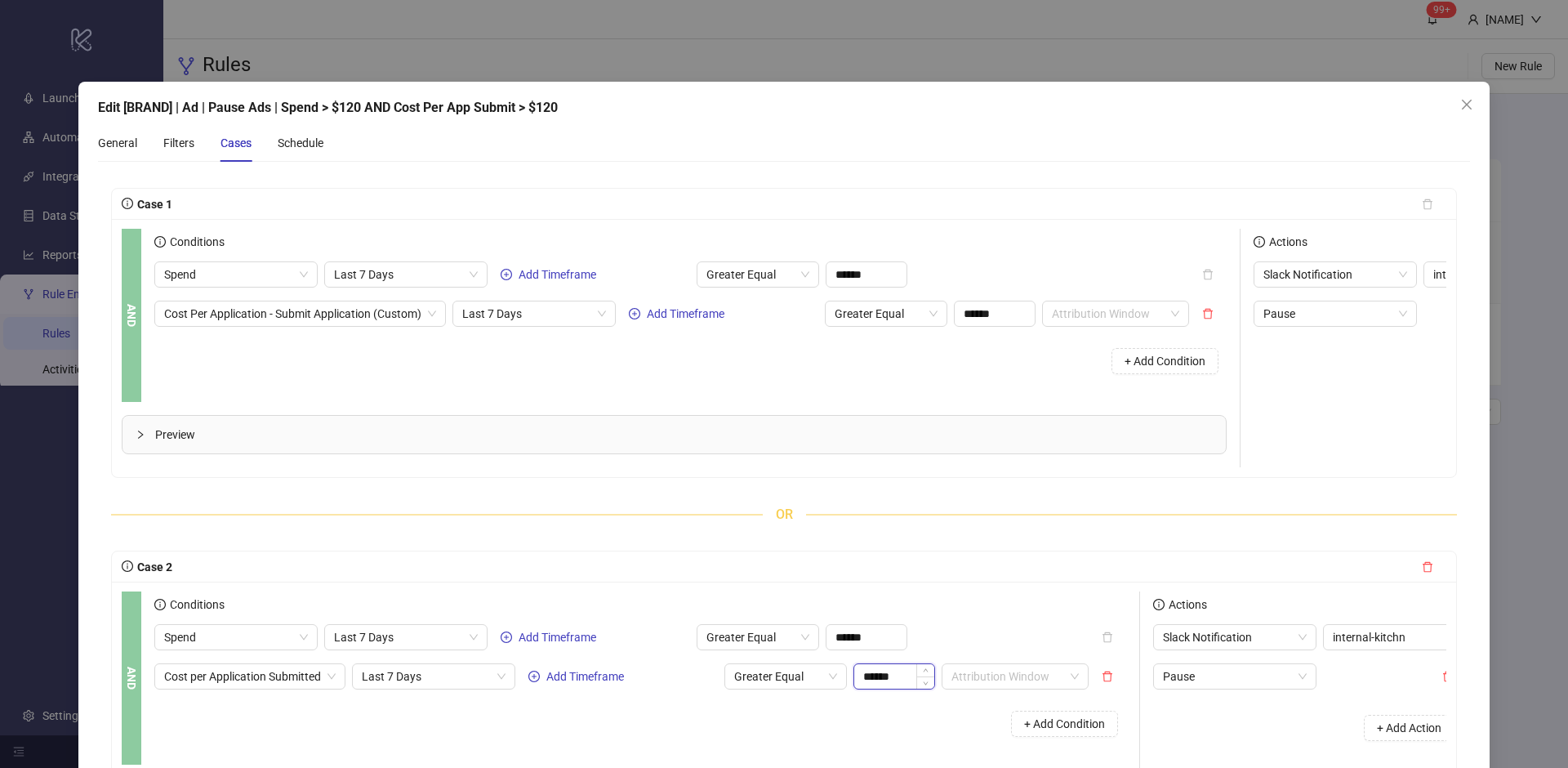 drag, startPoint x: 876, startPoint y: 692, endPoint x: 860, endPoint y: 692, distance: 16 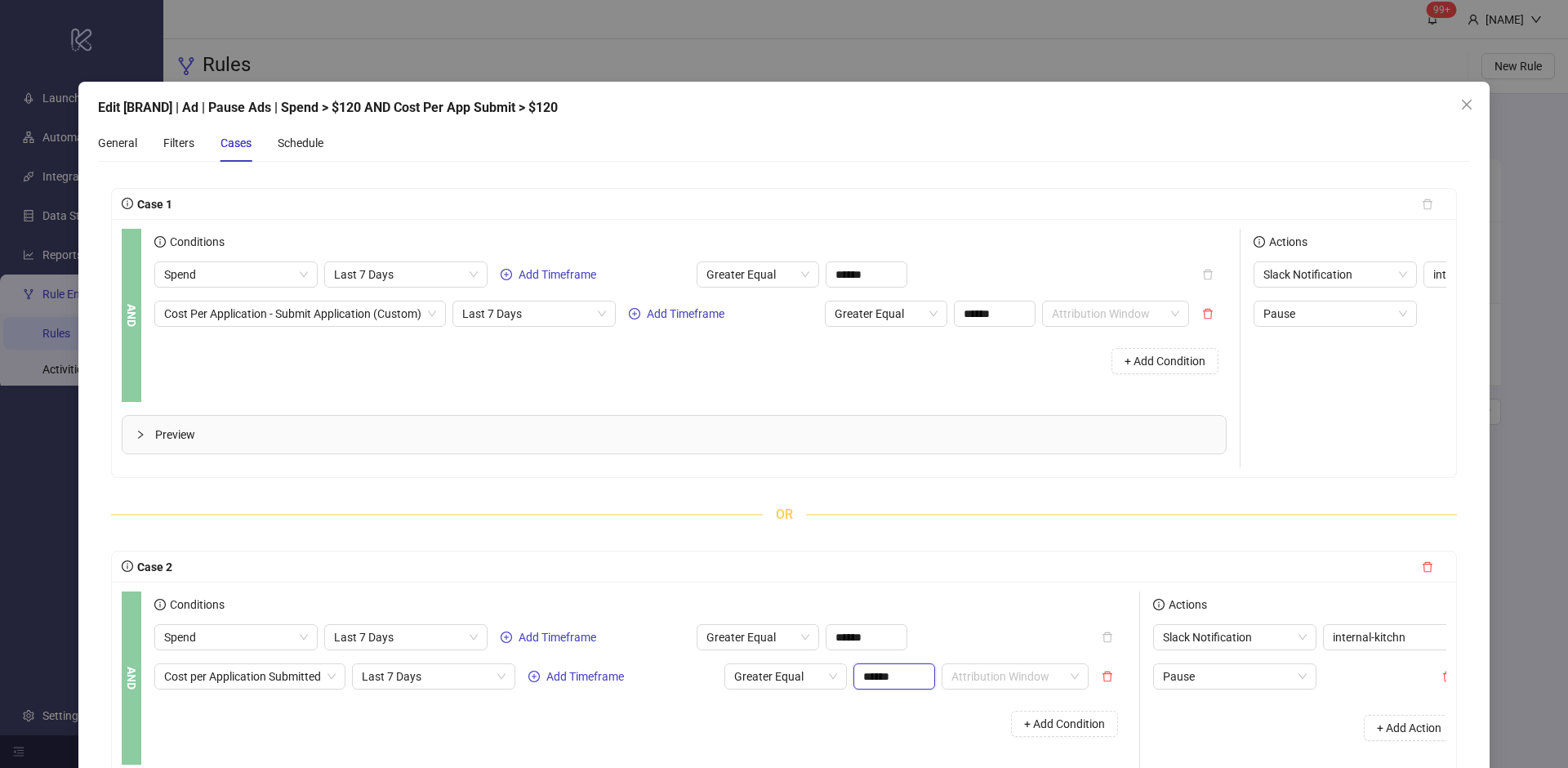 type on "******" 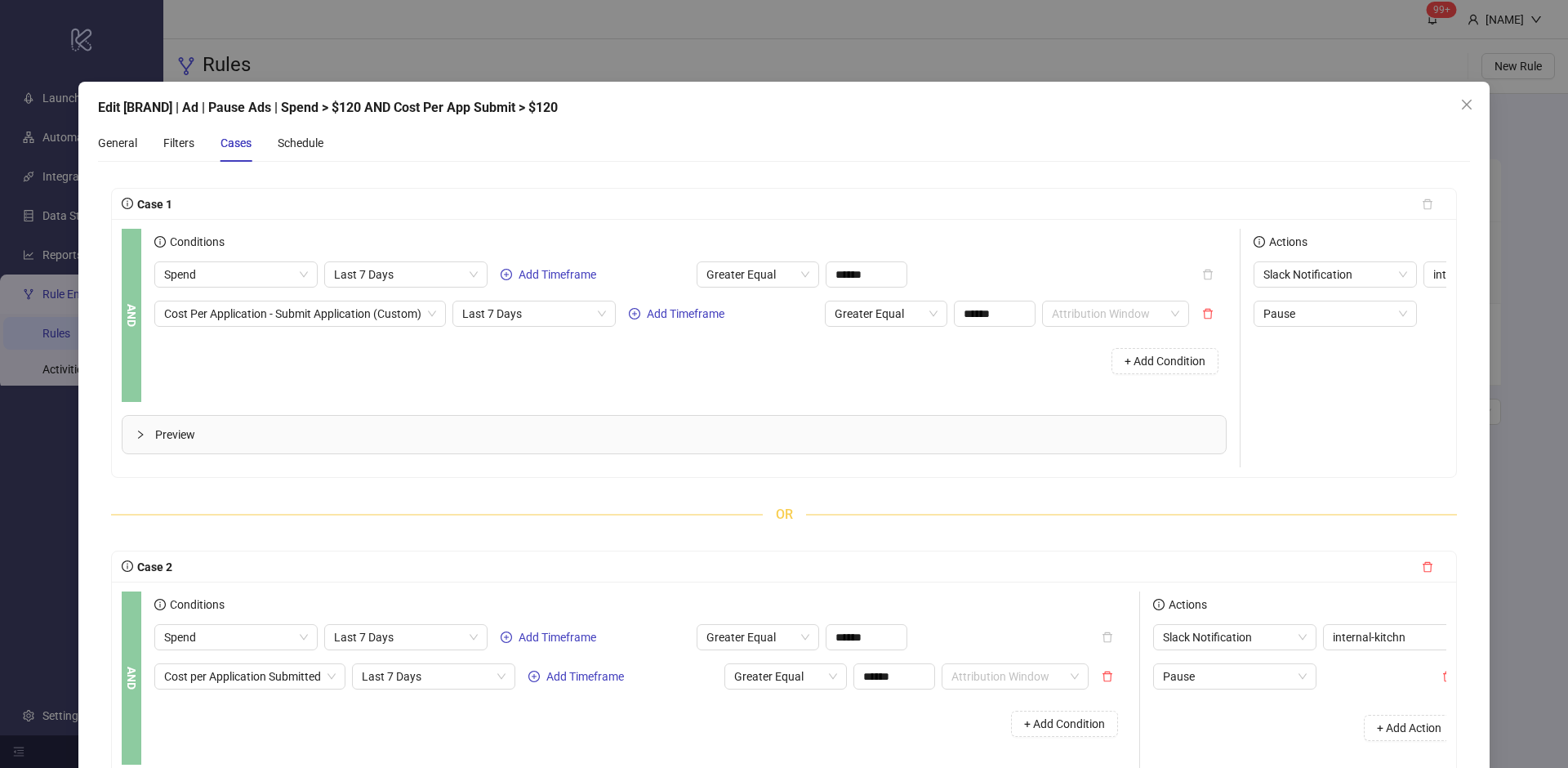 click on "AND Conditions Spend Last 7 Days Add Timeframe Greater Equal ****** Cost per Application Submitted Last 7 Days Add Timeframe Greater Equal ****** Attribution Window + Add Condition Preview Actions Slack Notification internal-kitchn Pause + Add Action" at bounding box center (784, 348) 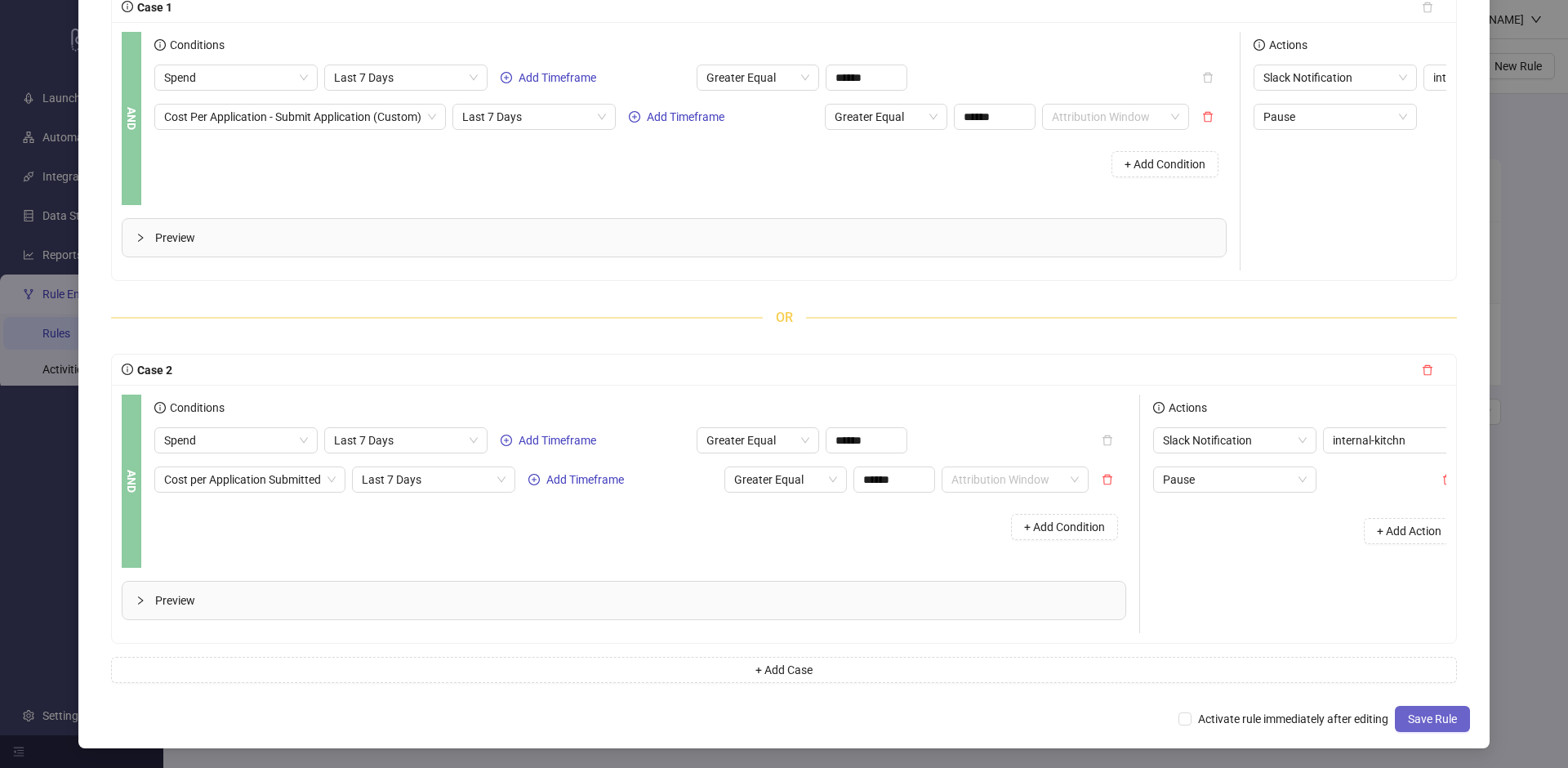 click on "Save Rule" at bounding box center [1432, 719] 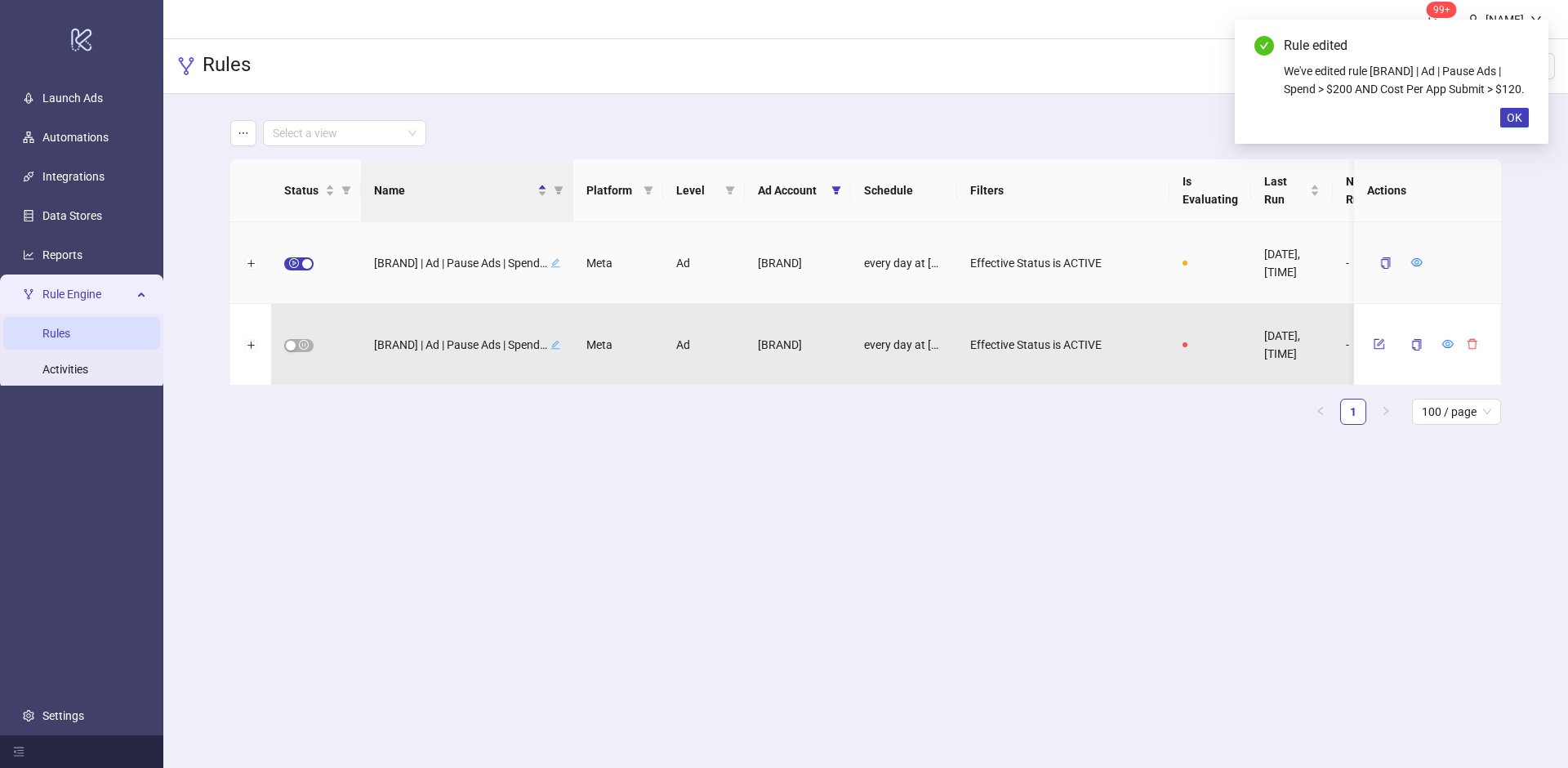 scroll, scrollTop: 0, scrollLeft: 0, axis: both 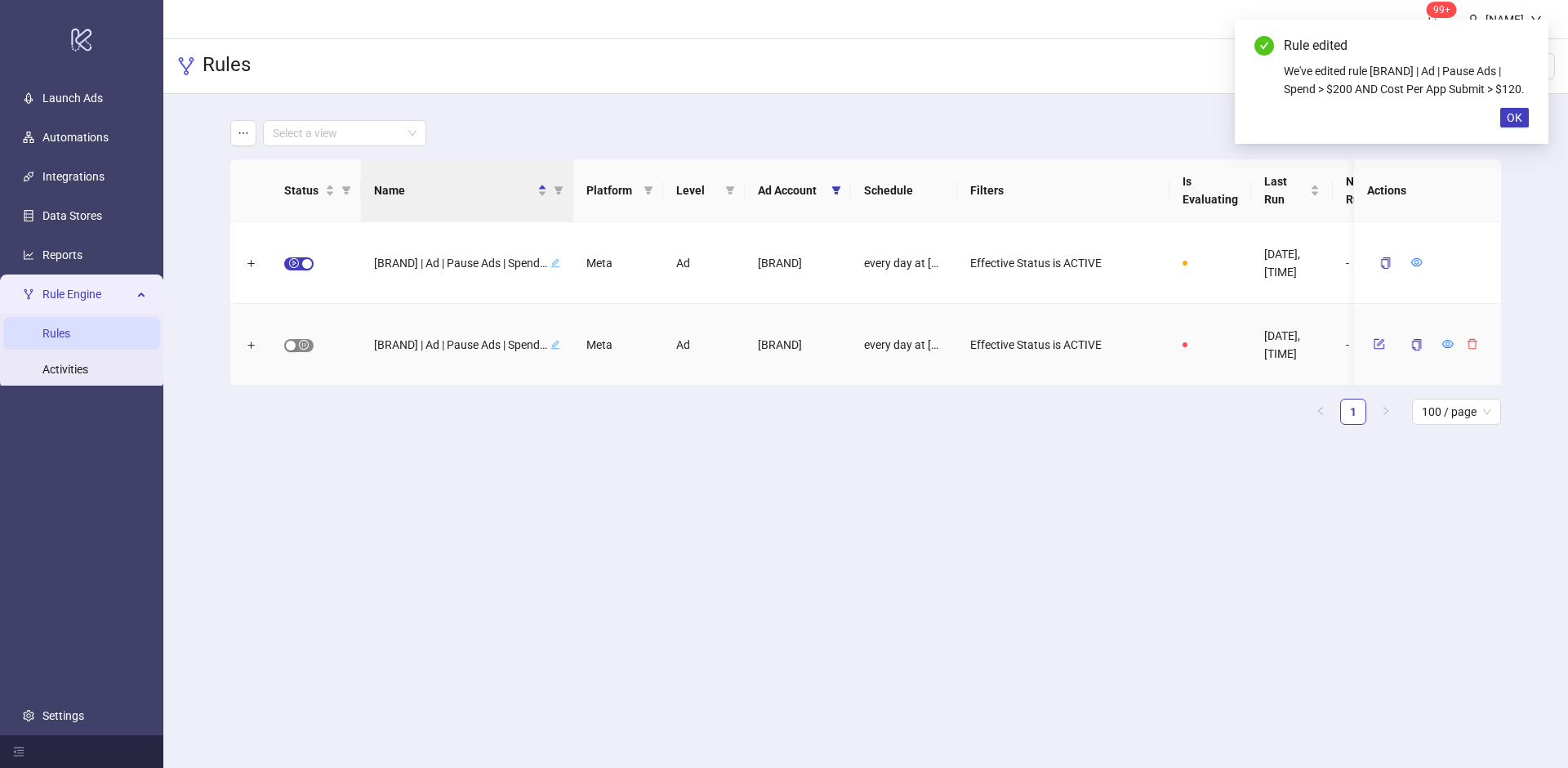 click at bounding box center [299, 346] 